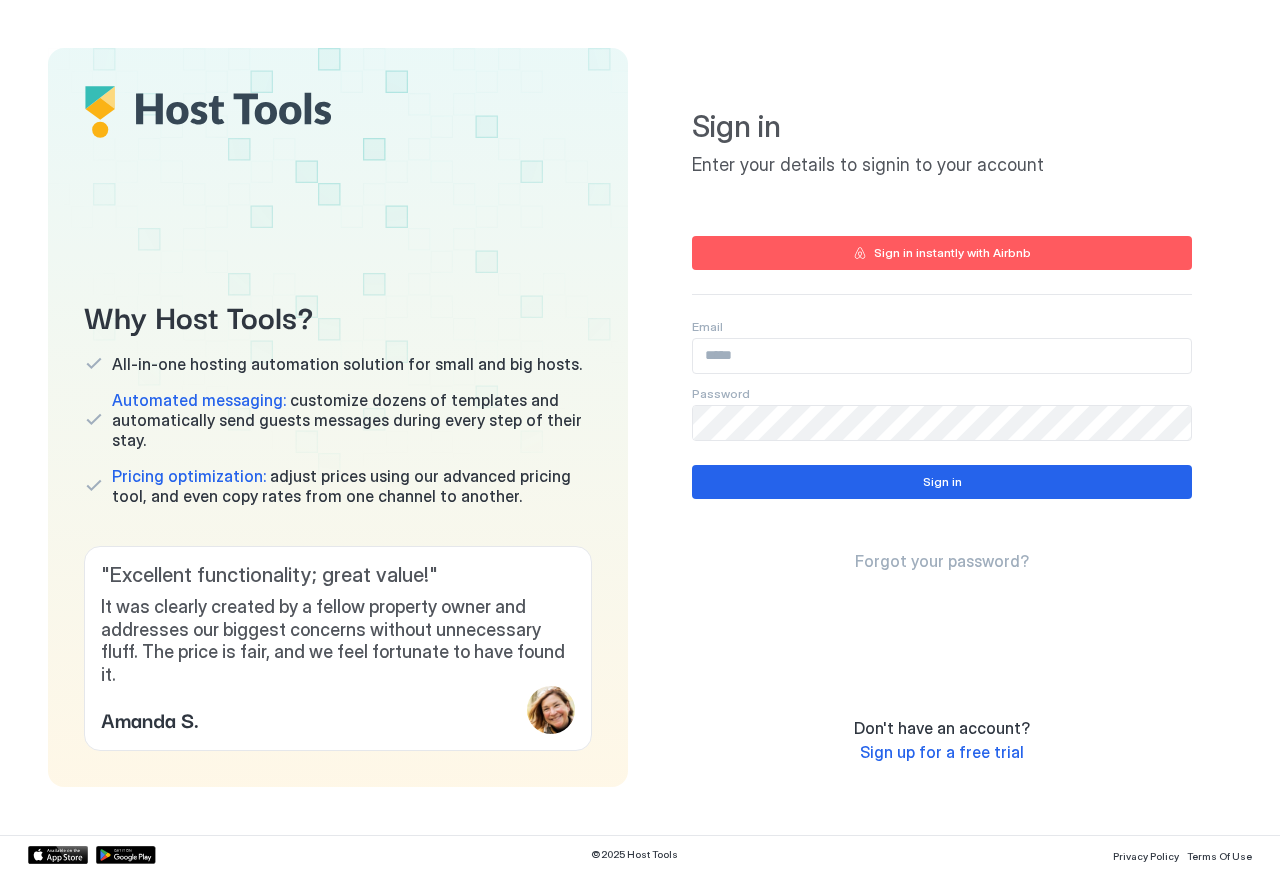 scroll, scrollTop: 0, scrollLeft: 0, axis: both 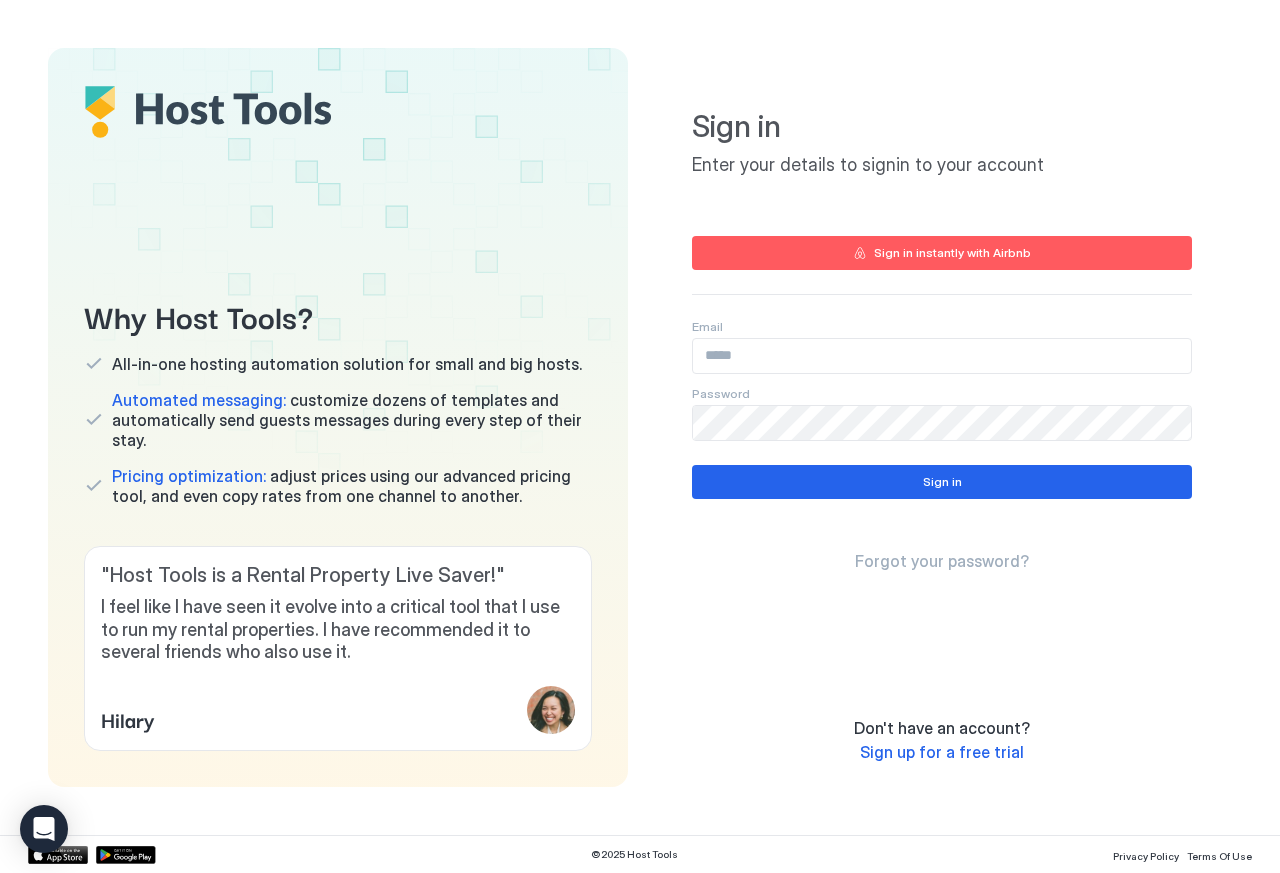 click at bounding box center [942, 356] 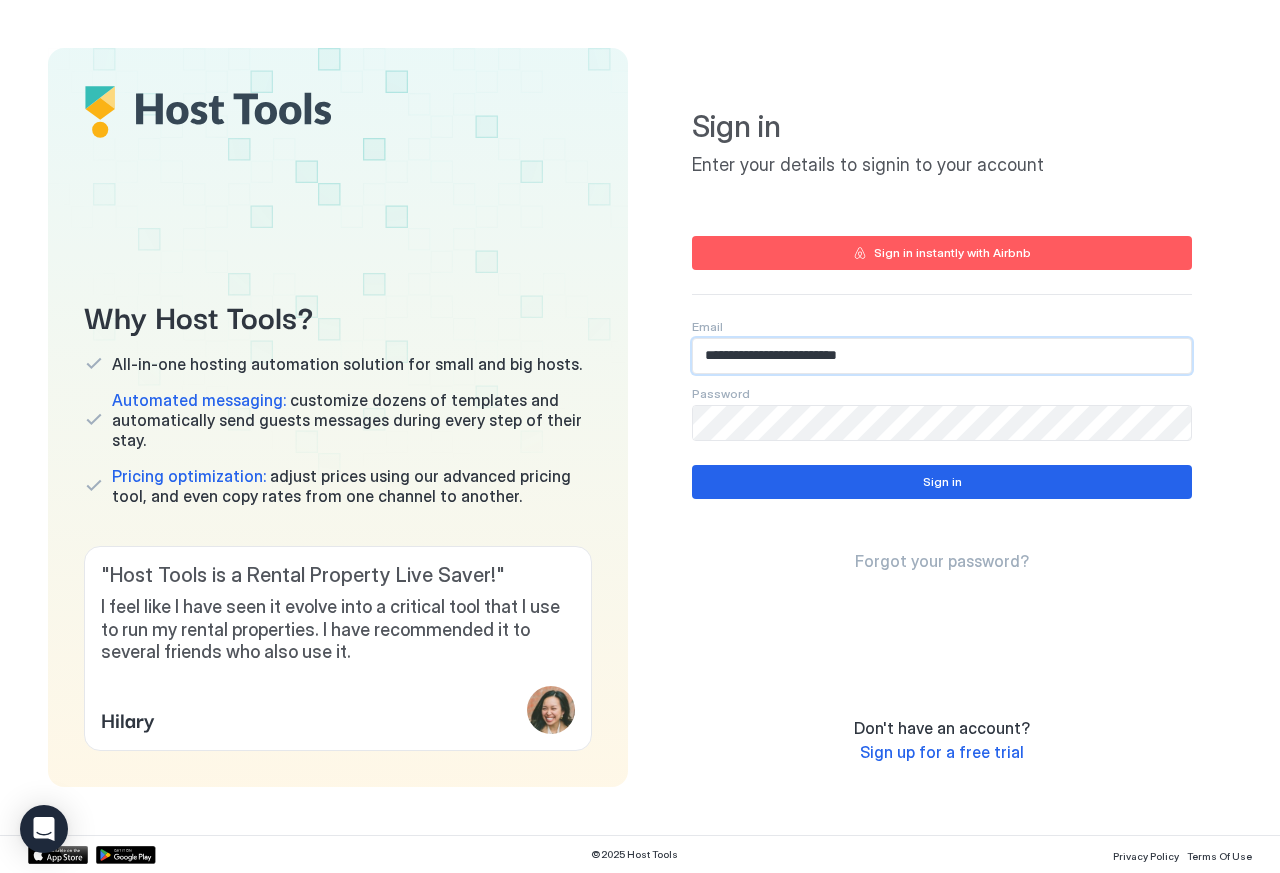 type on "**********" 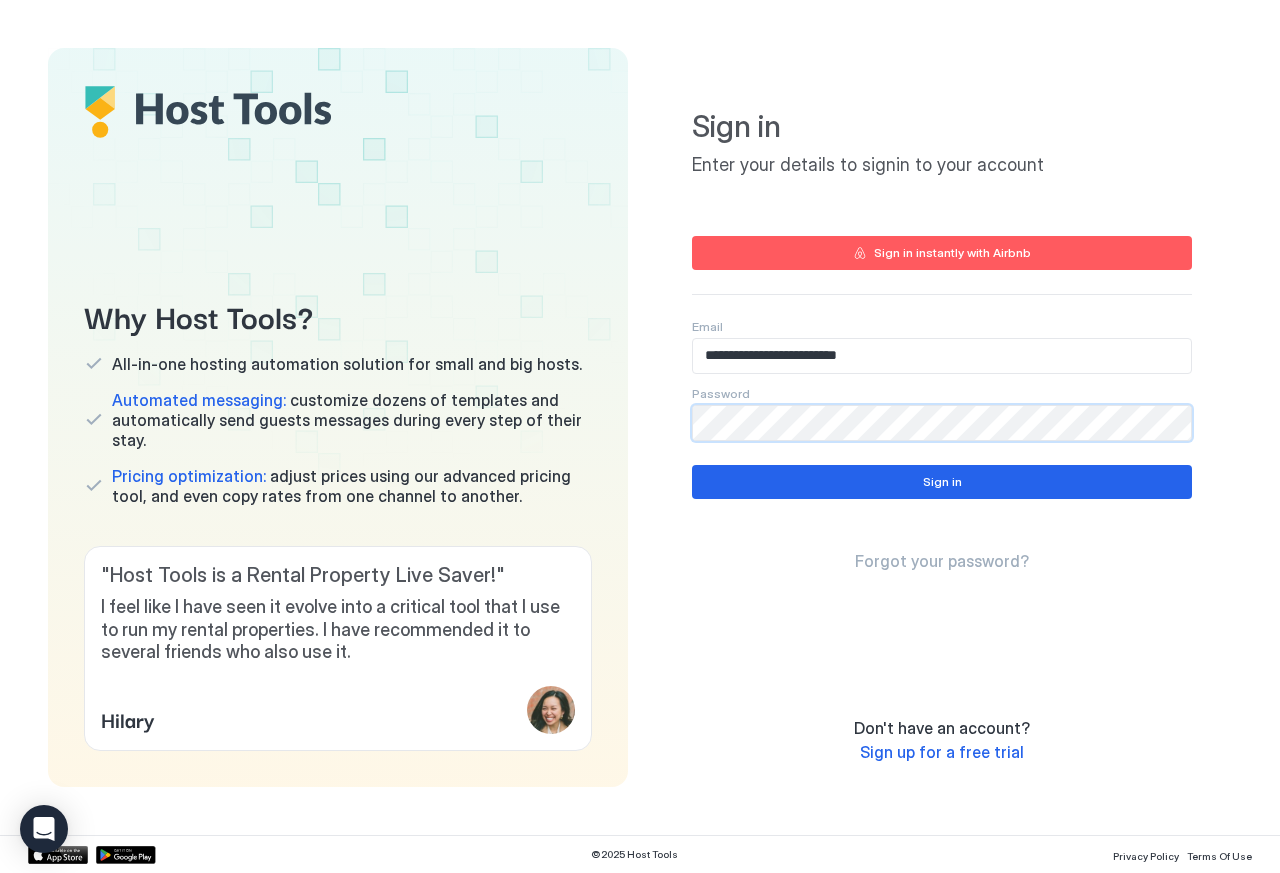 click on "Sign in" at bounding box center (942, 482) 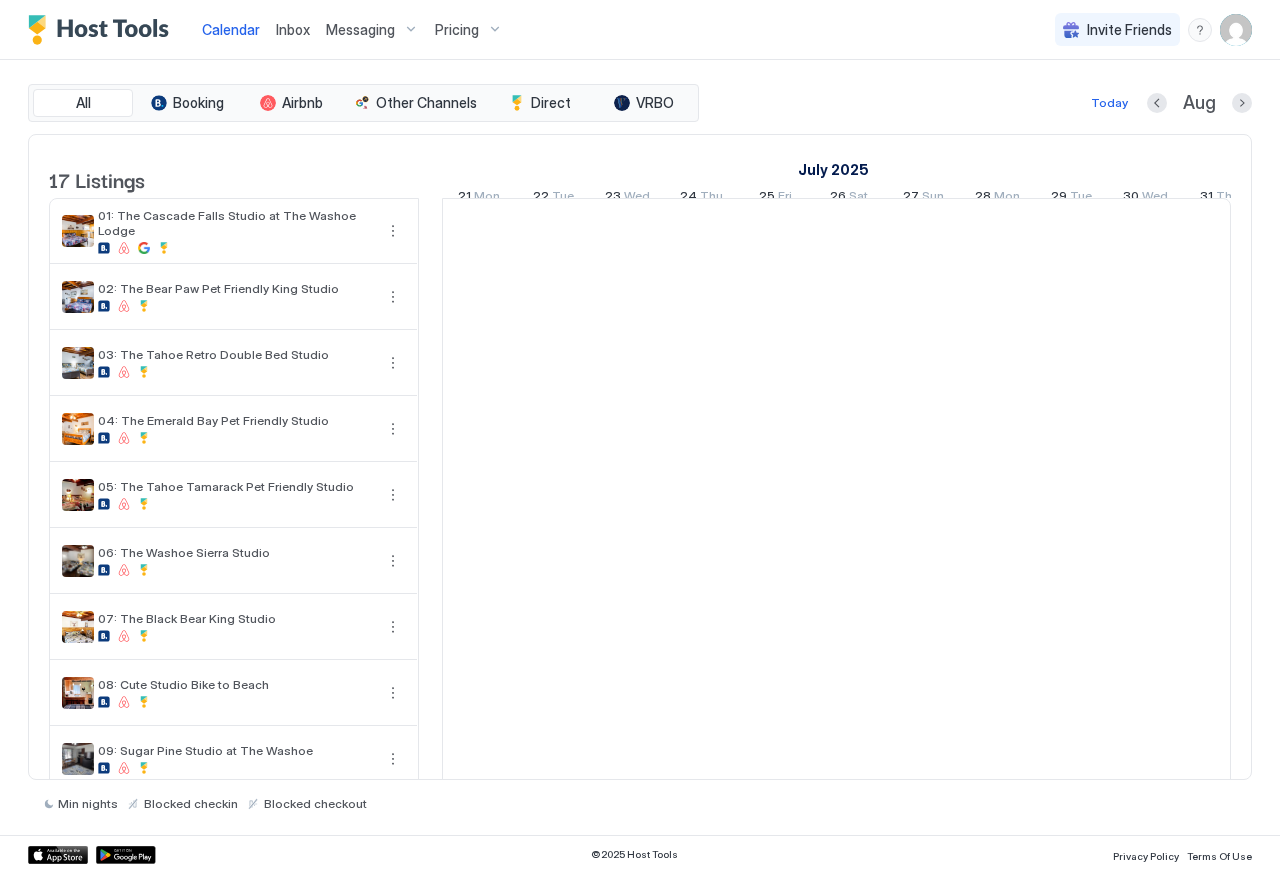 scroll, scrollTop: 0, scrollLeft: 1111, axis: horizontal 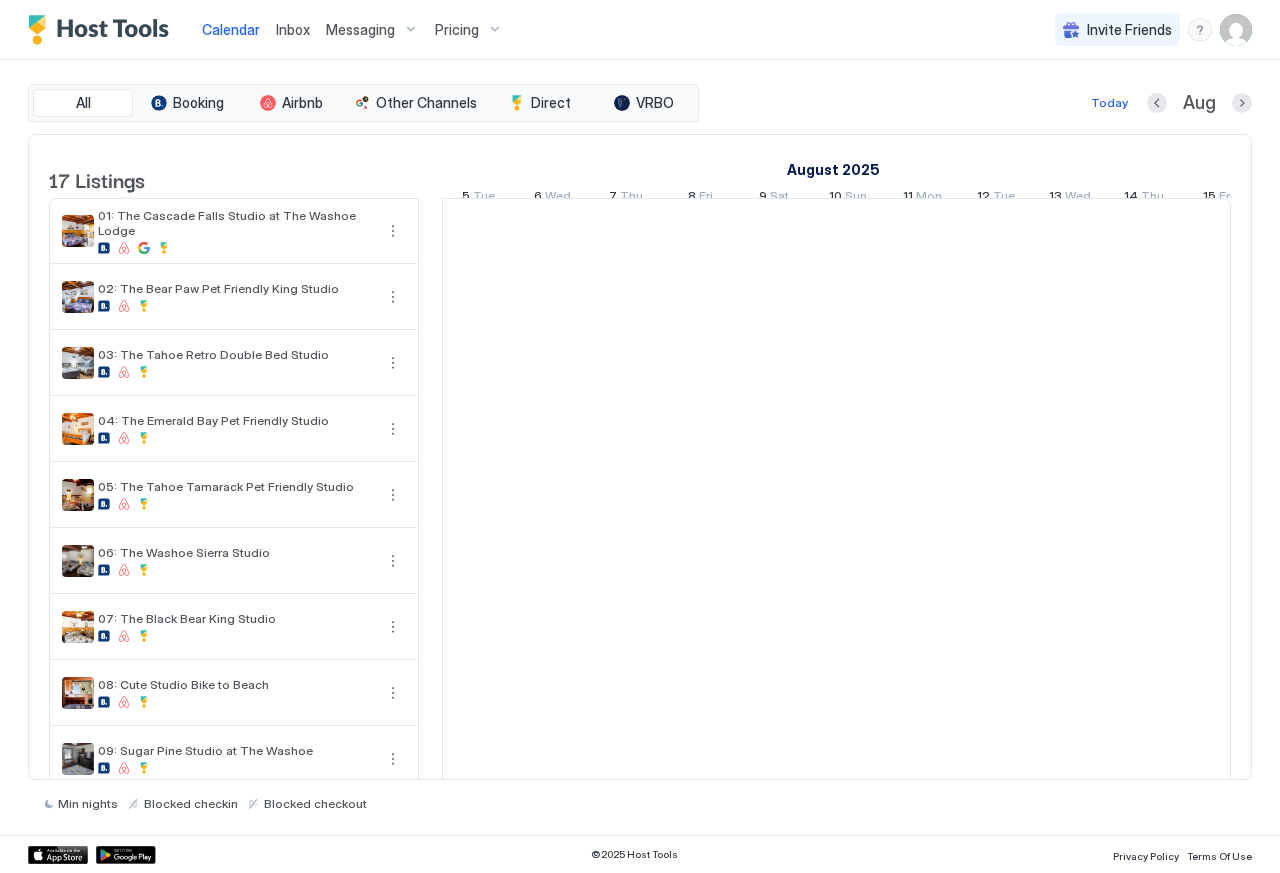 click on "Pricing" at bounding box center (457, 30) 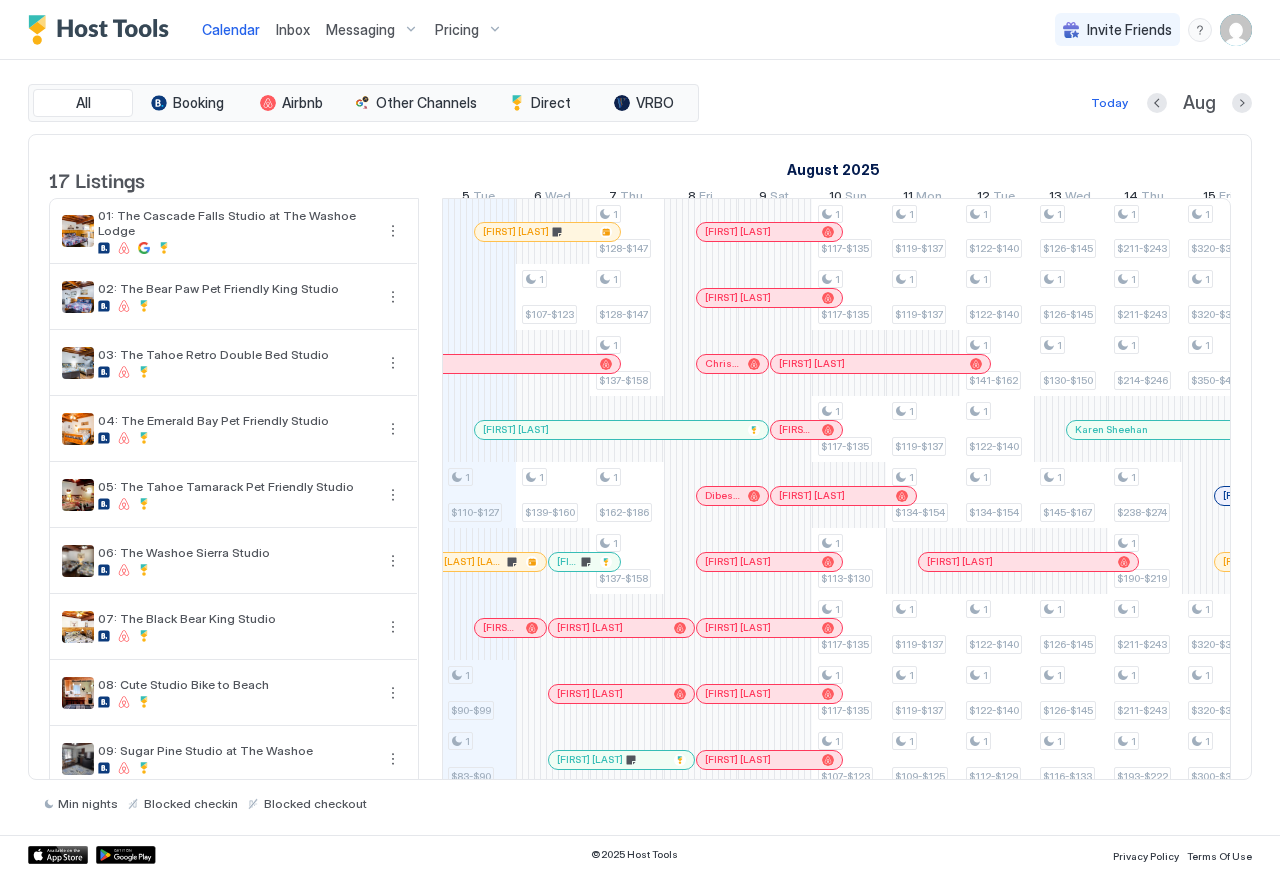 click on "Pricing" at bounding box center (457, 30) 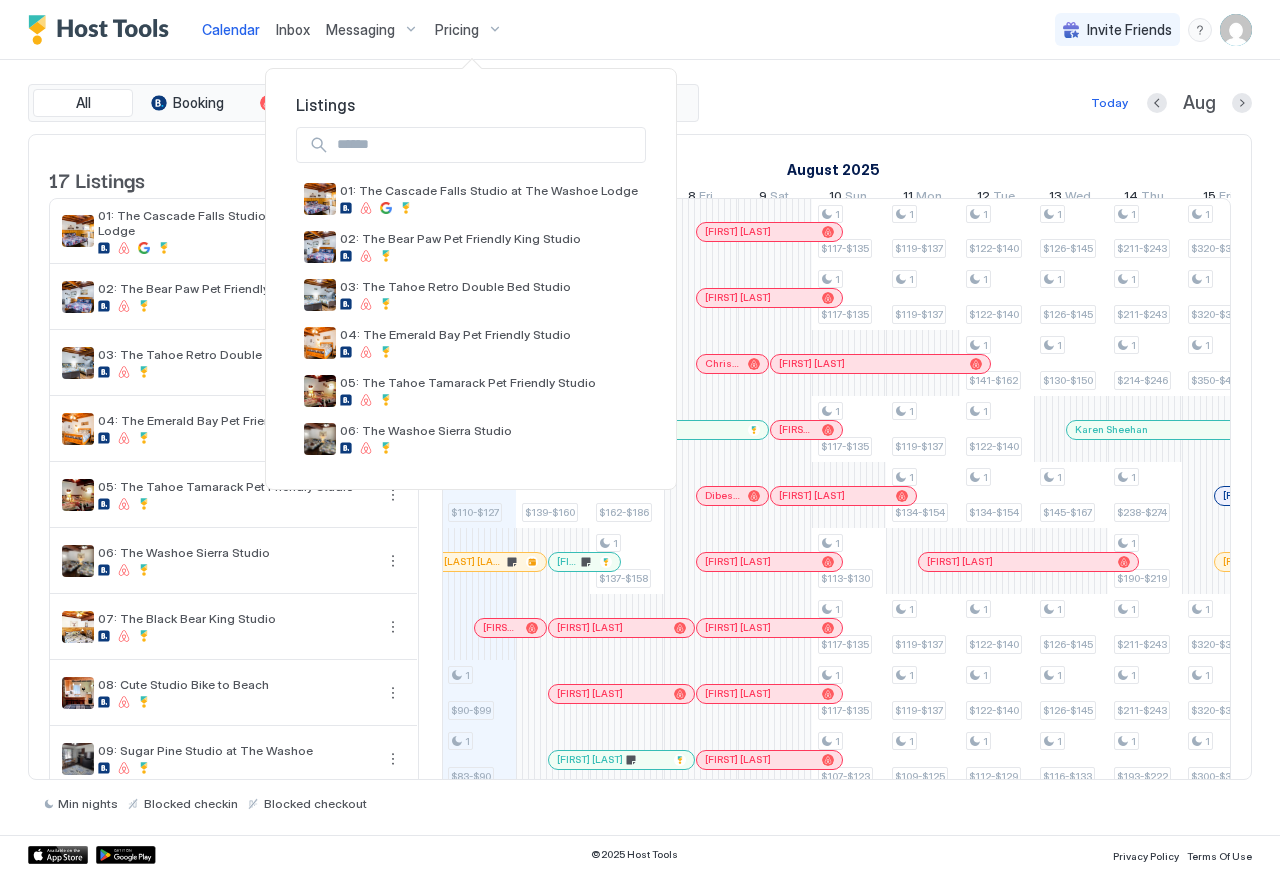 click at bounding box center [640, 436] 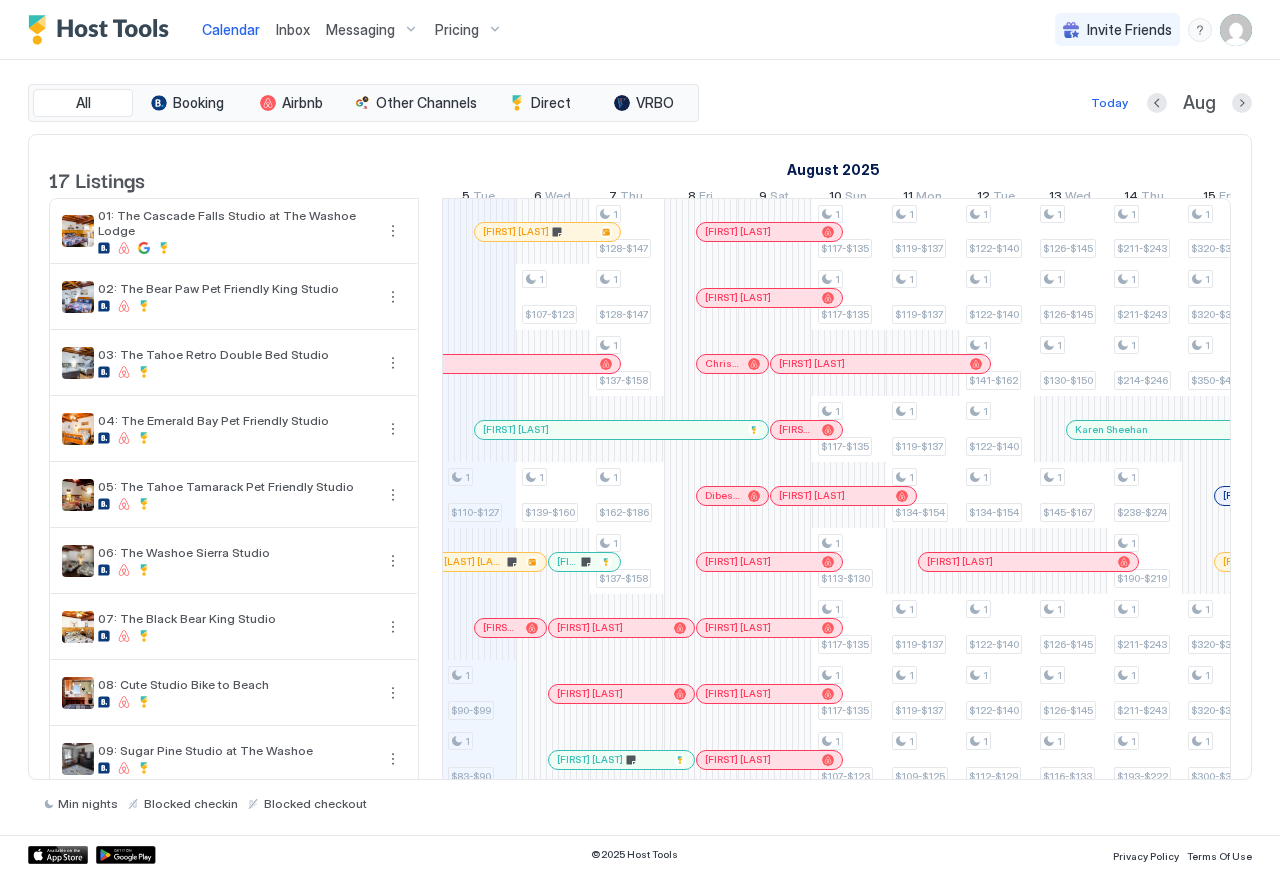 click on "Pricing" at bounding box center [469, 30] 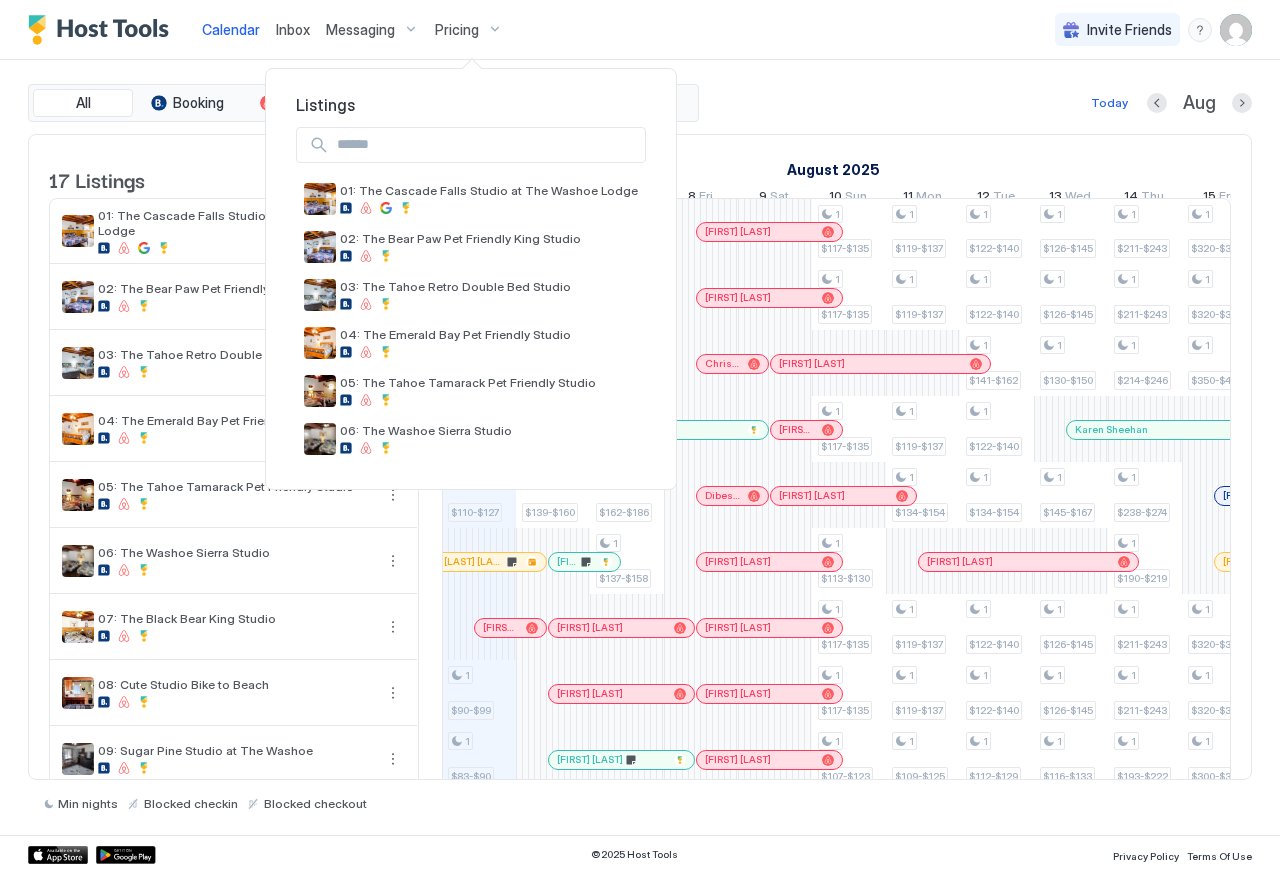 click at bounding box center (640, 436) 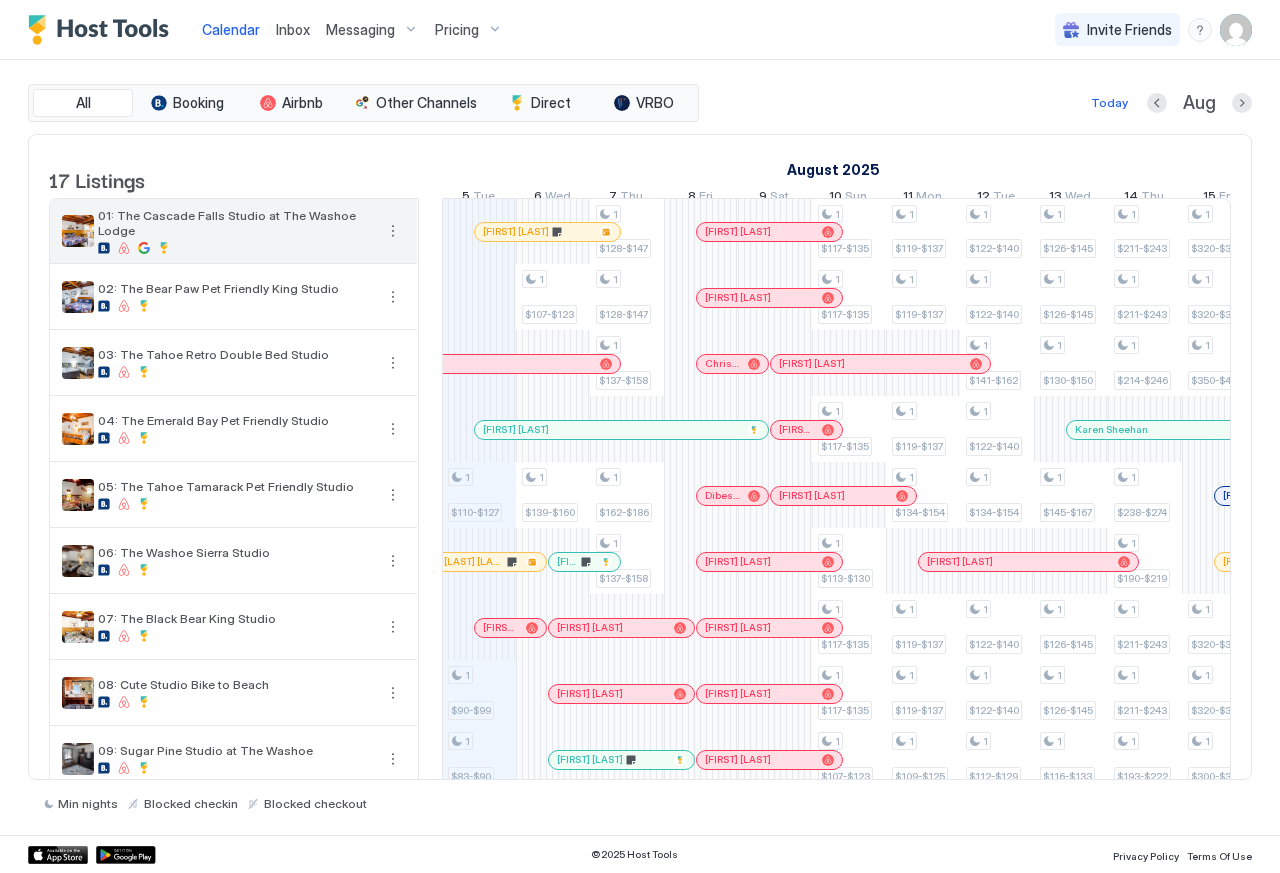 click on "01: The Cascade Falls Studio at The Washoe Lodge" at bounding box center (235, 223) 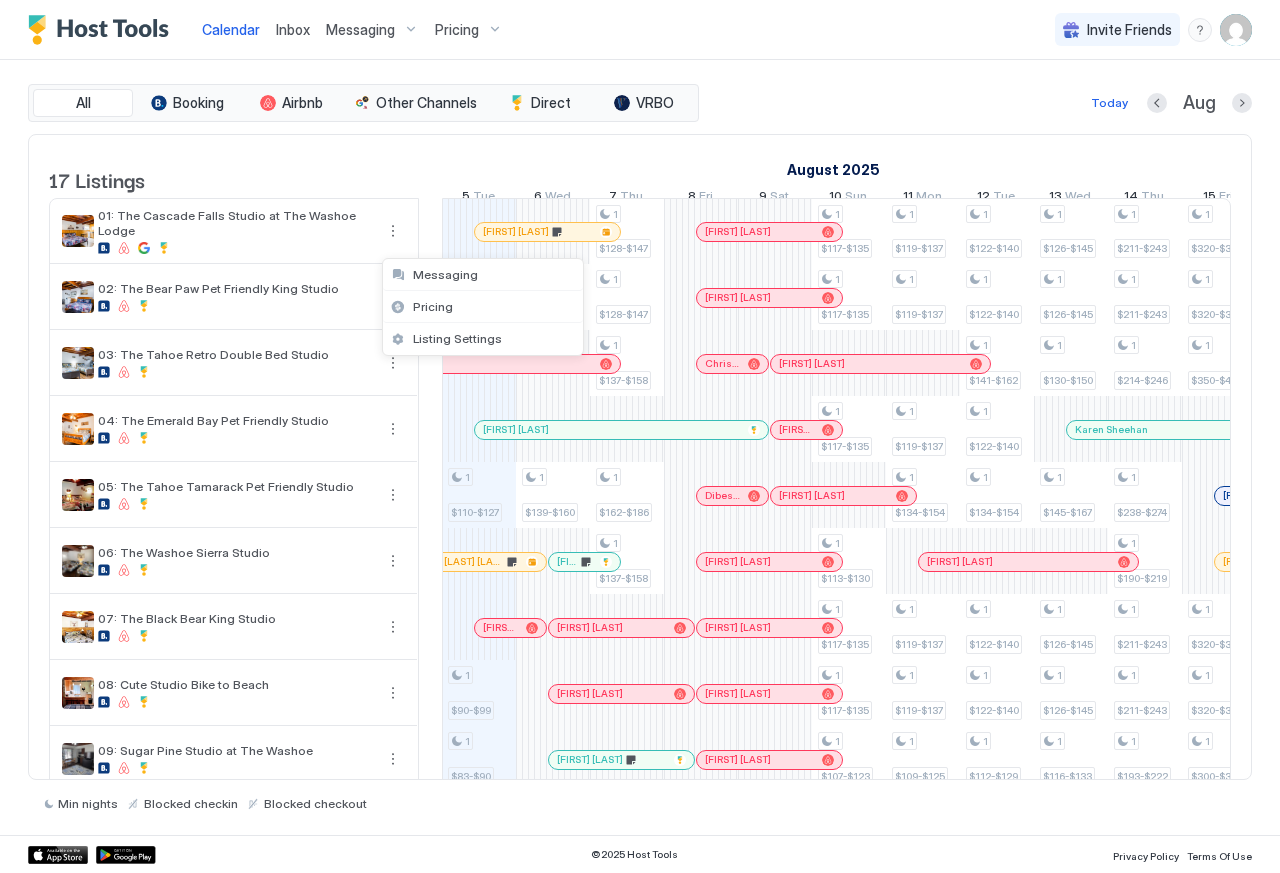 click on "Pricing" at bounding box center [433, 306] 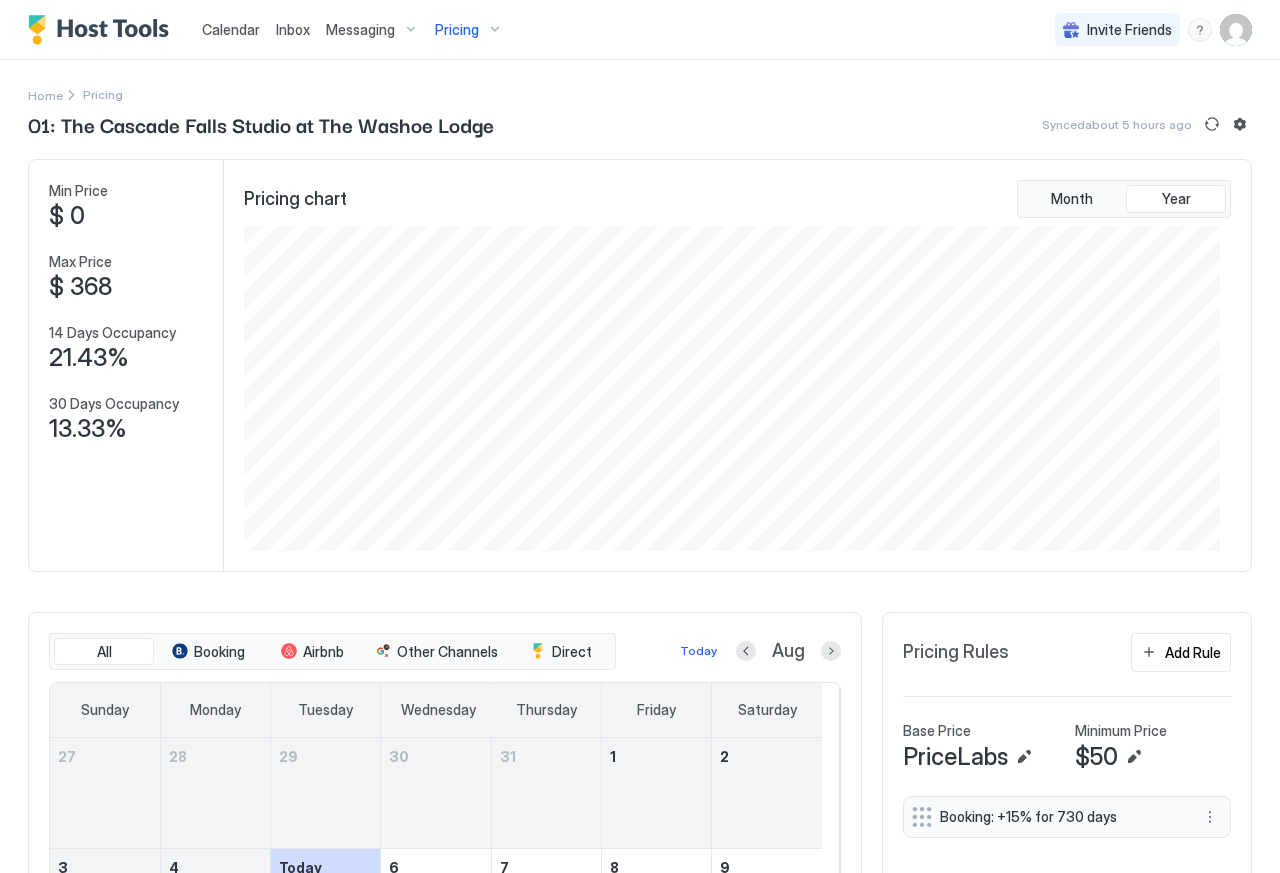 scroll, scrollTop: 999675, scrollLeft: 999023, axis: both 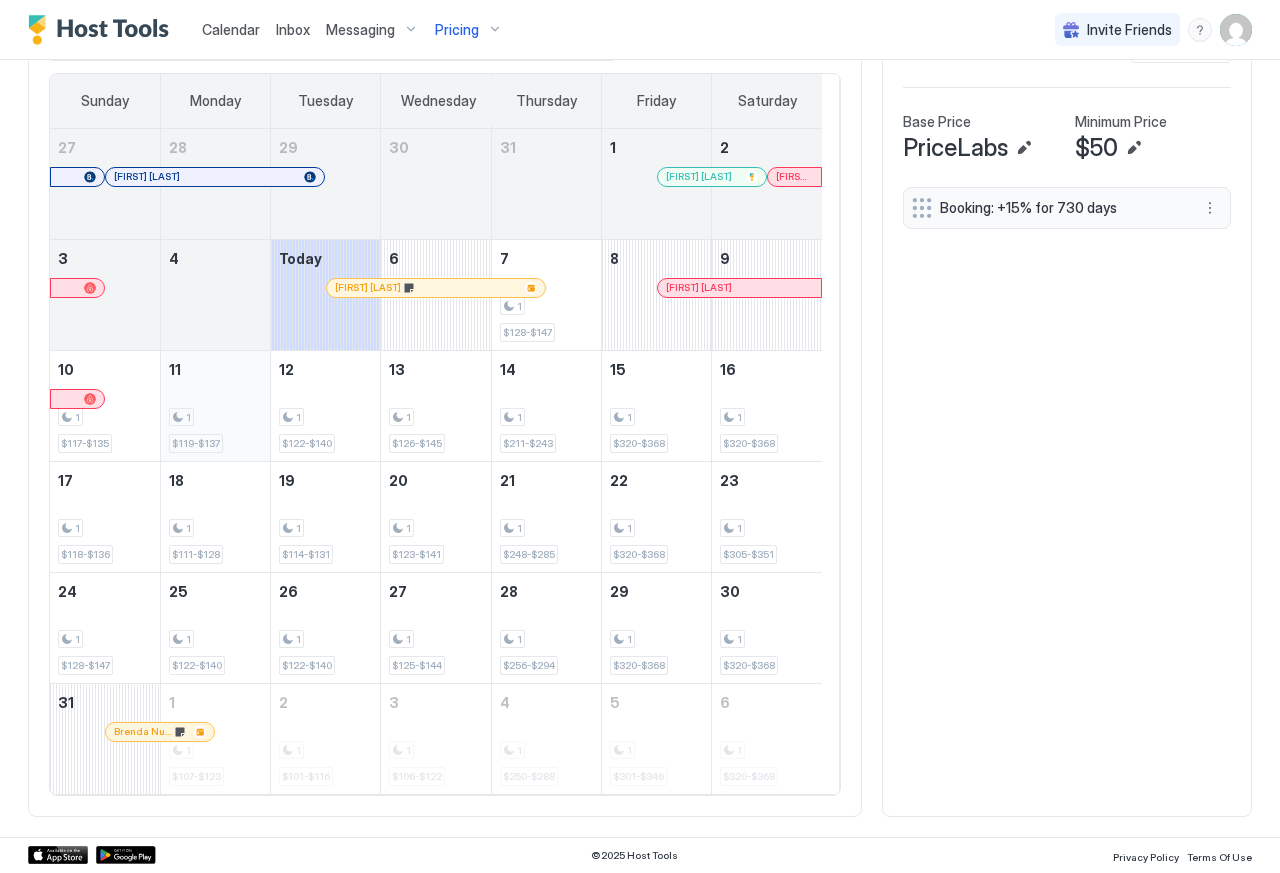 click on "$119-$137" at bounding box center [196, 443] 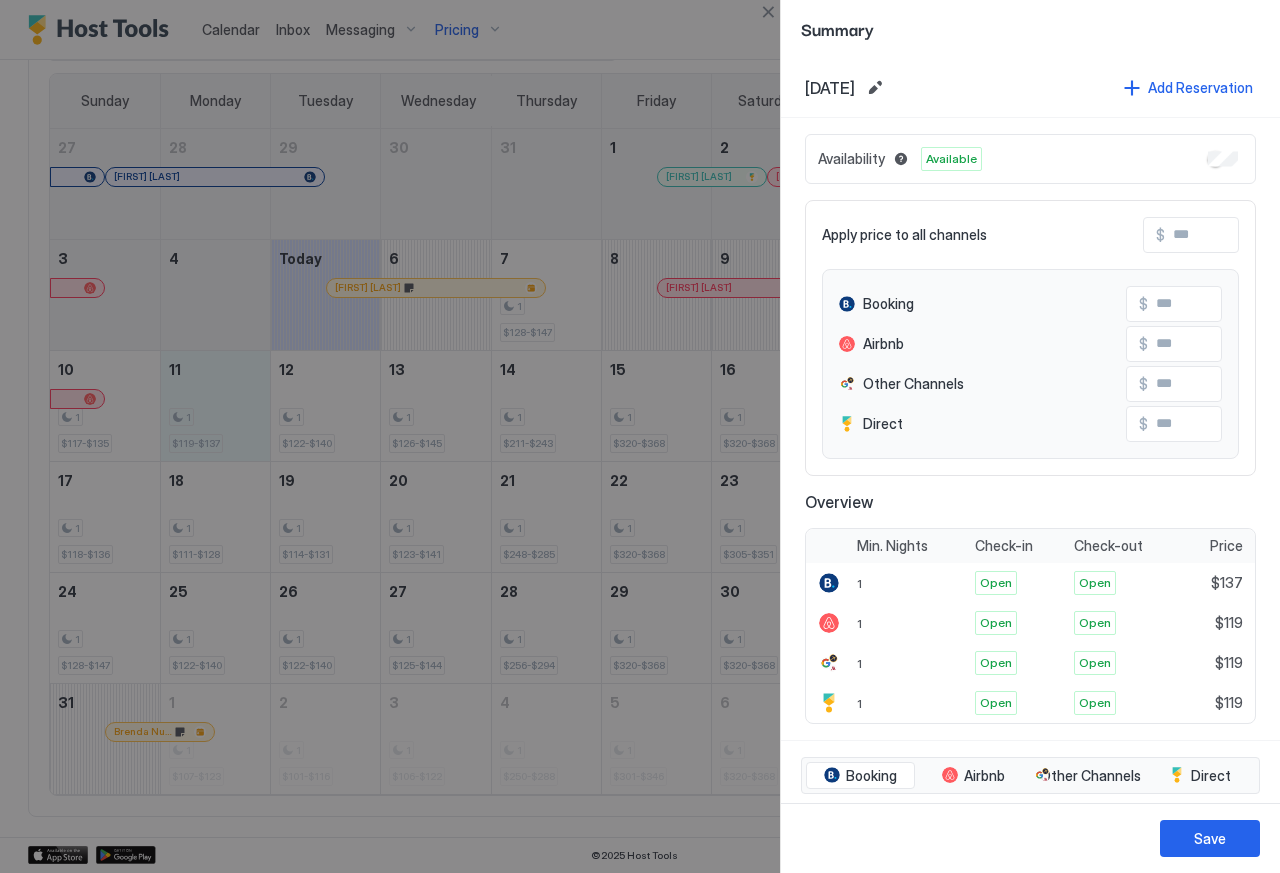 click at bounding box center [640, 436] 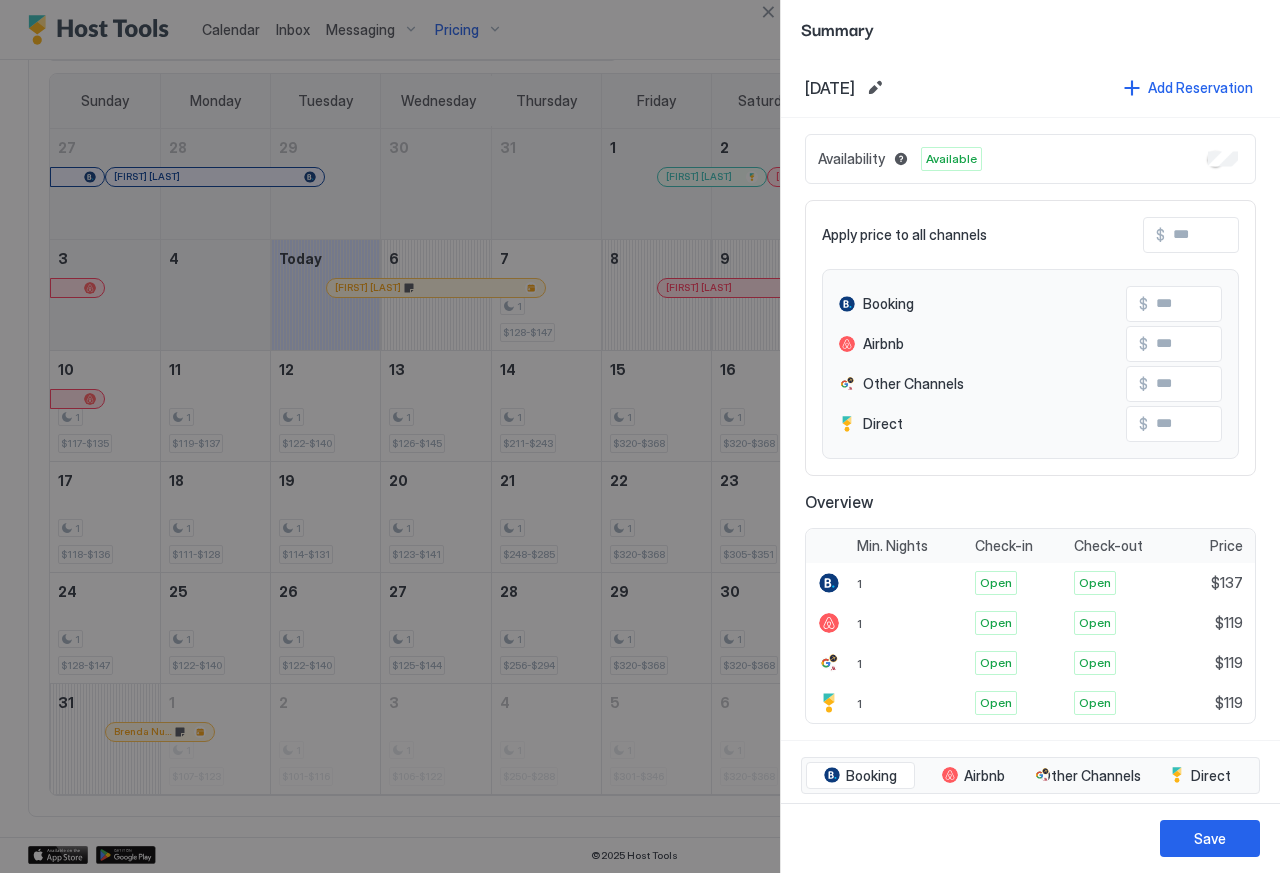 click at bounding box center [768, 12] 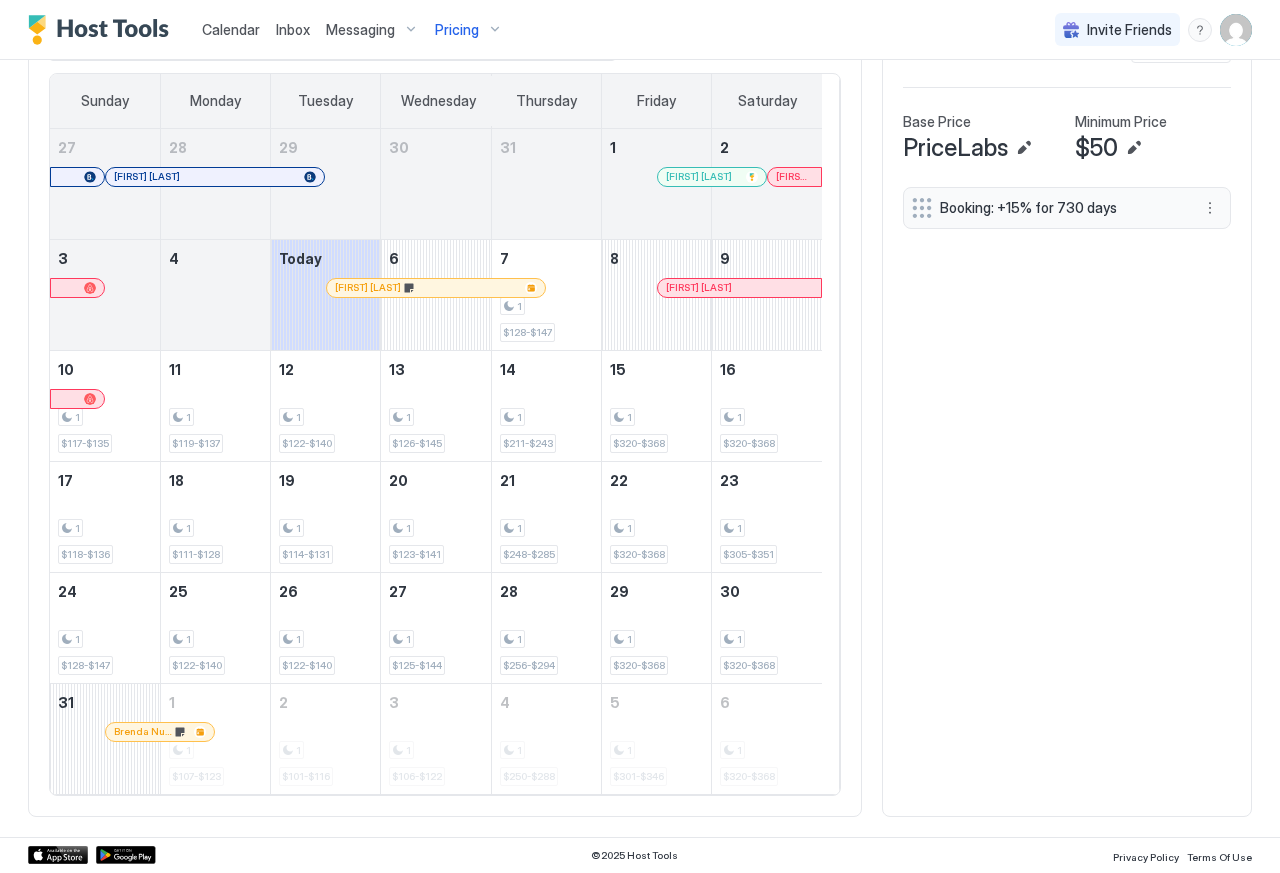 click on "William Santos" at bounding box center [436, 288] 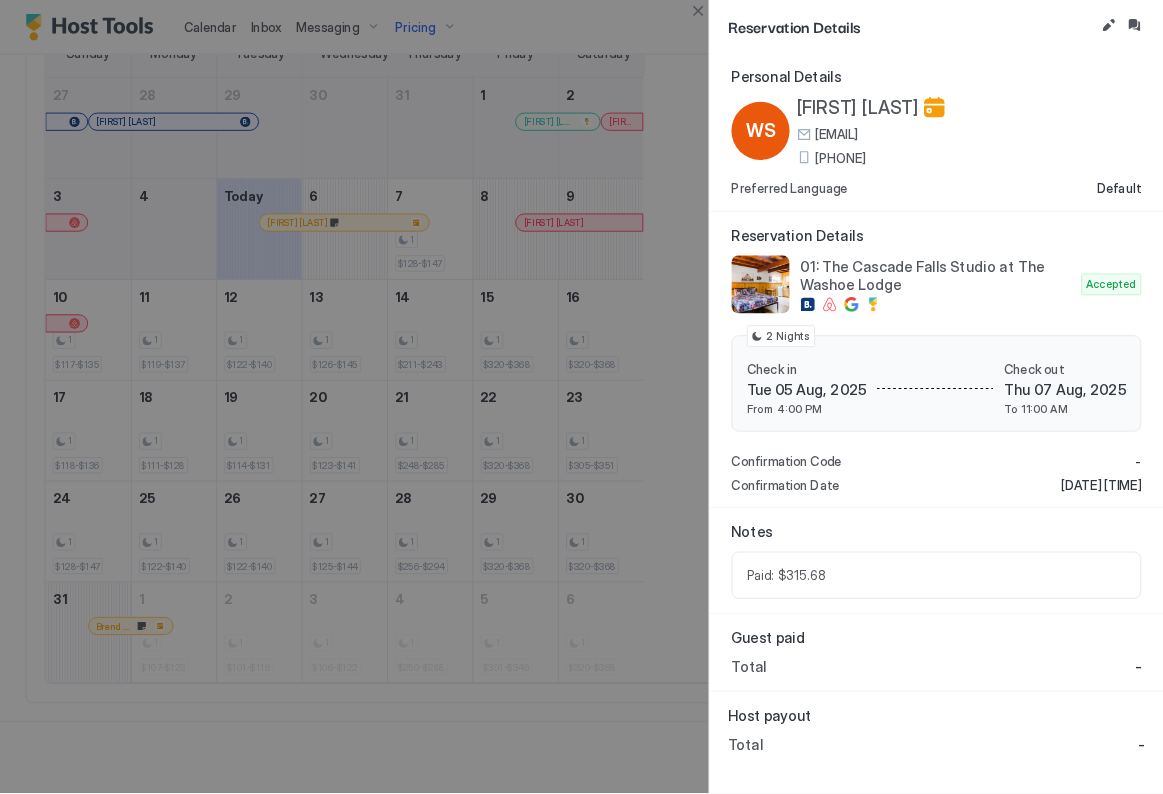 scroll, scrollTop: 561, scrollLeft: 0, axis: vertical 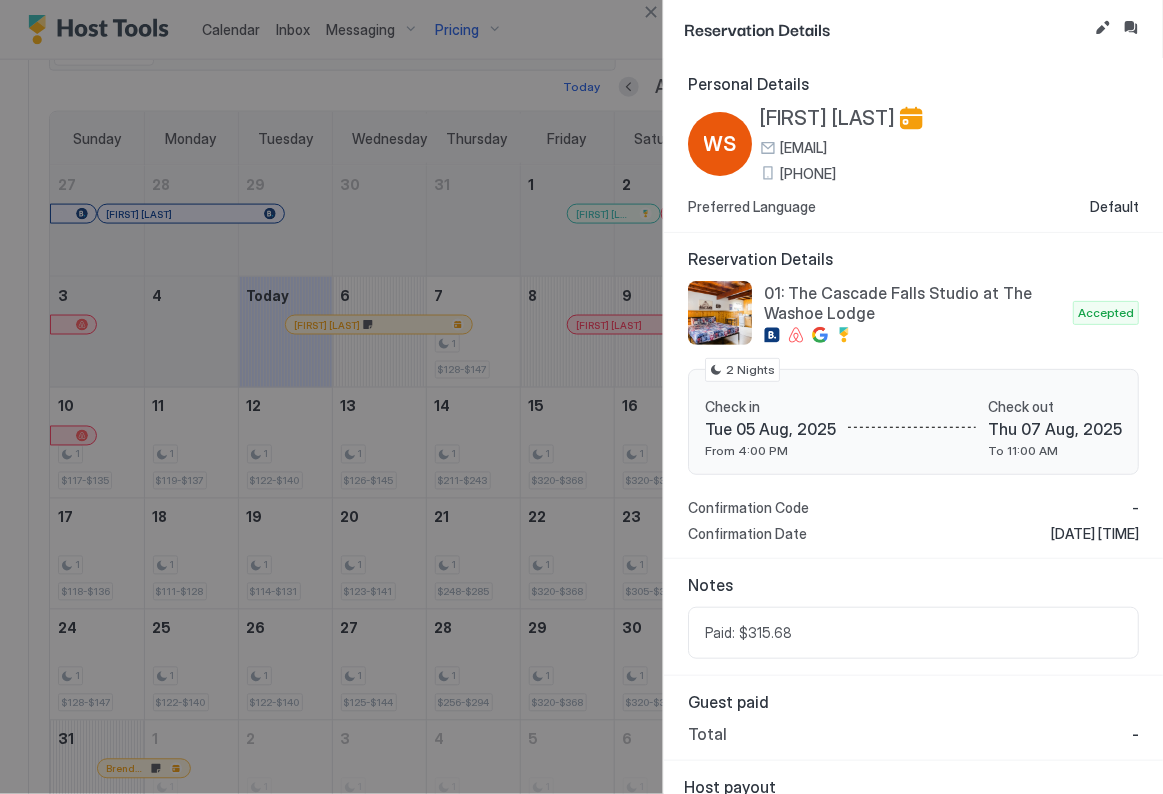 click on "Reservation Details" at bounding box center [913, 29] 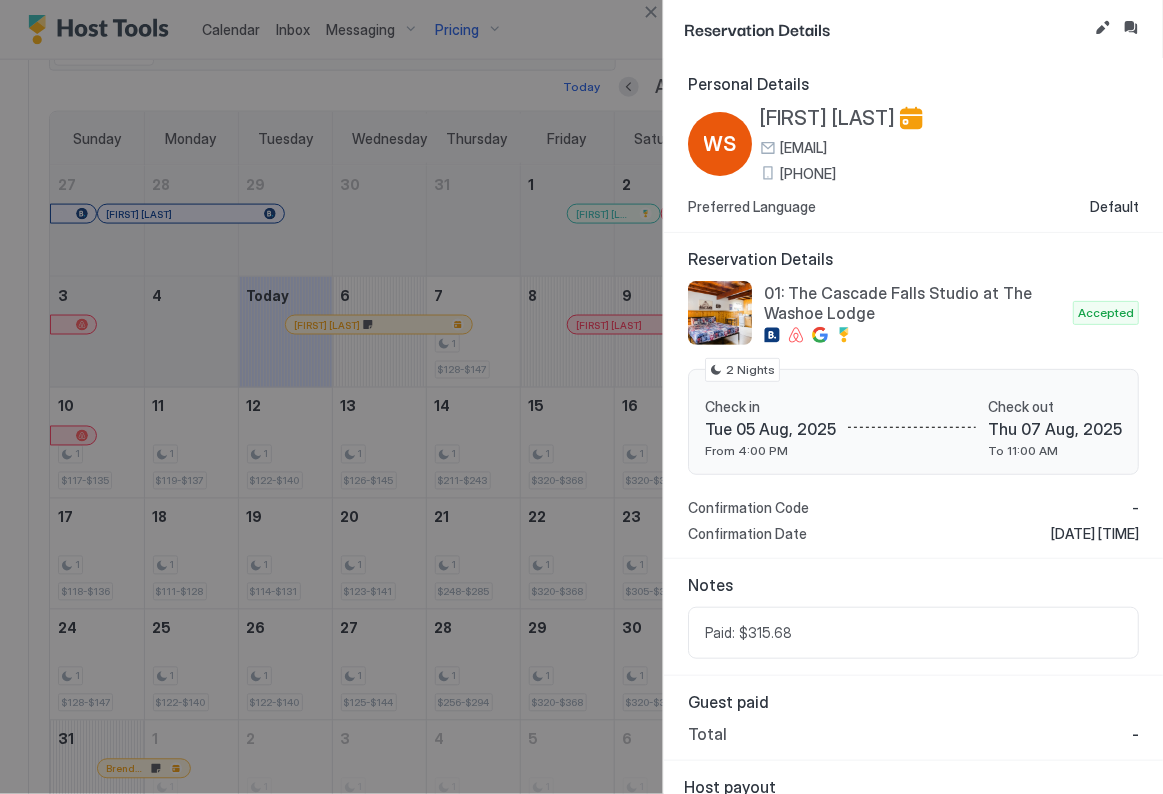click on "Reservation Details" at bounding box center (885, 28) 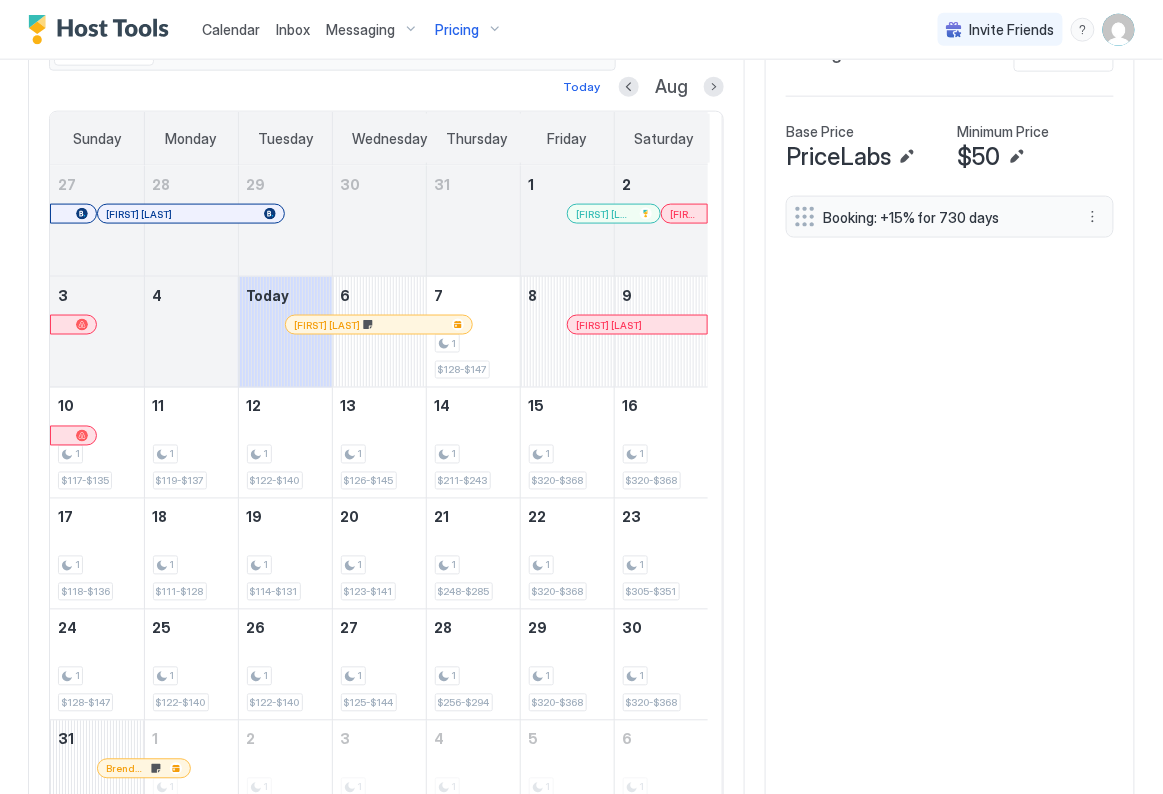 click on "30" at bounding box center [379, 221] 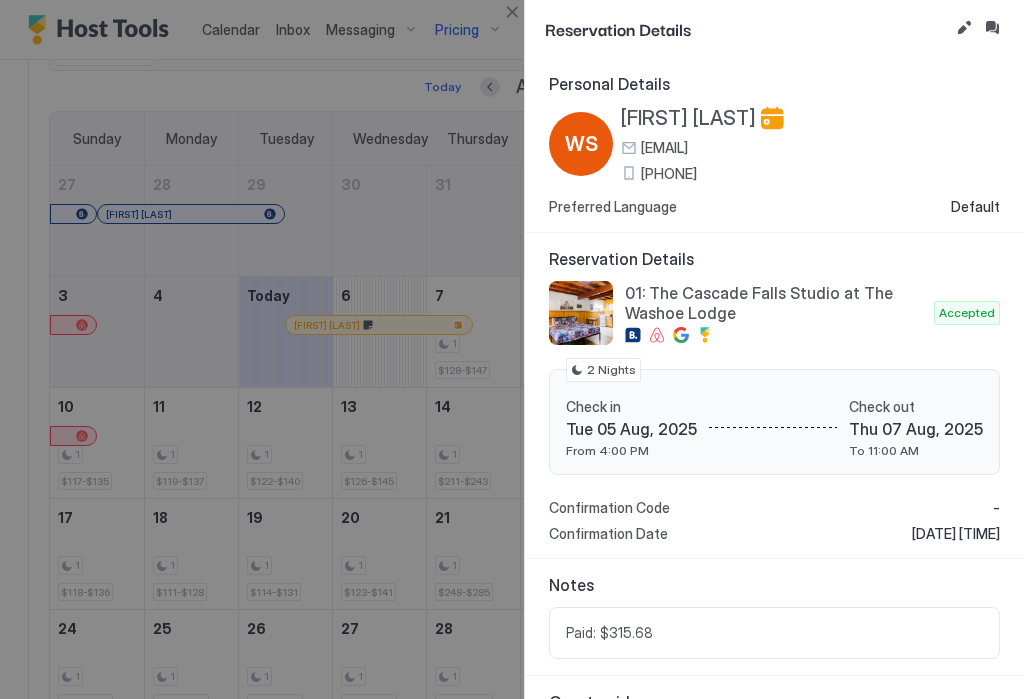 scroll, scrollTop: 503, scrollLeft: 0, axis: vertical 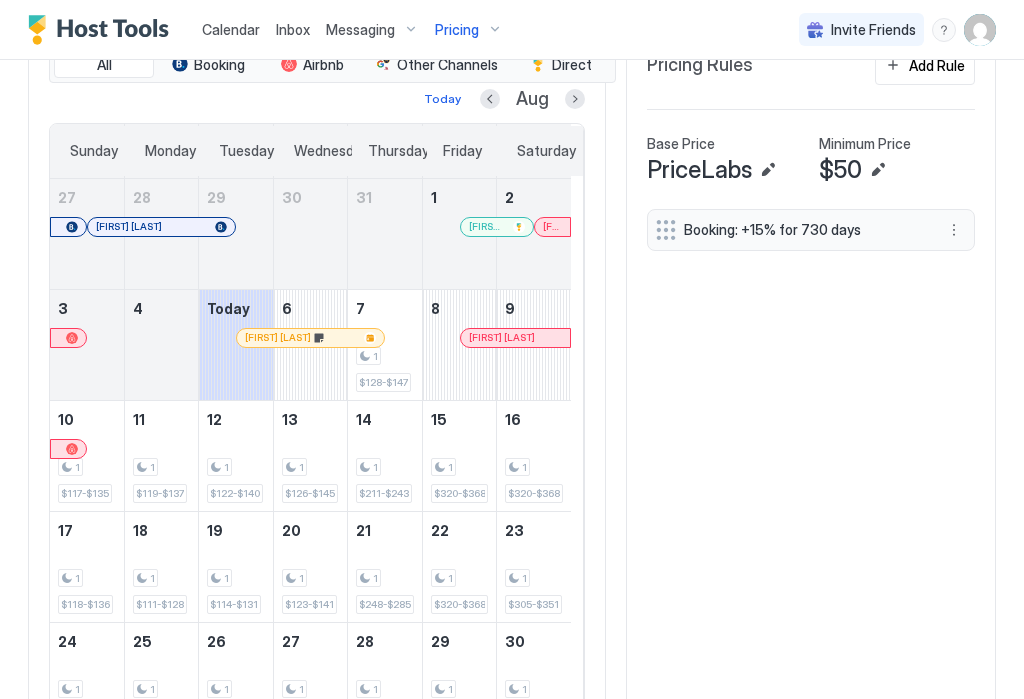 click at bounding box center (954, 230) 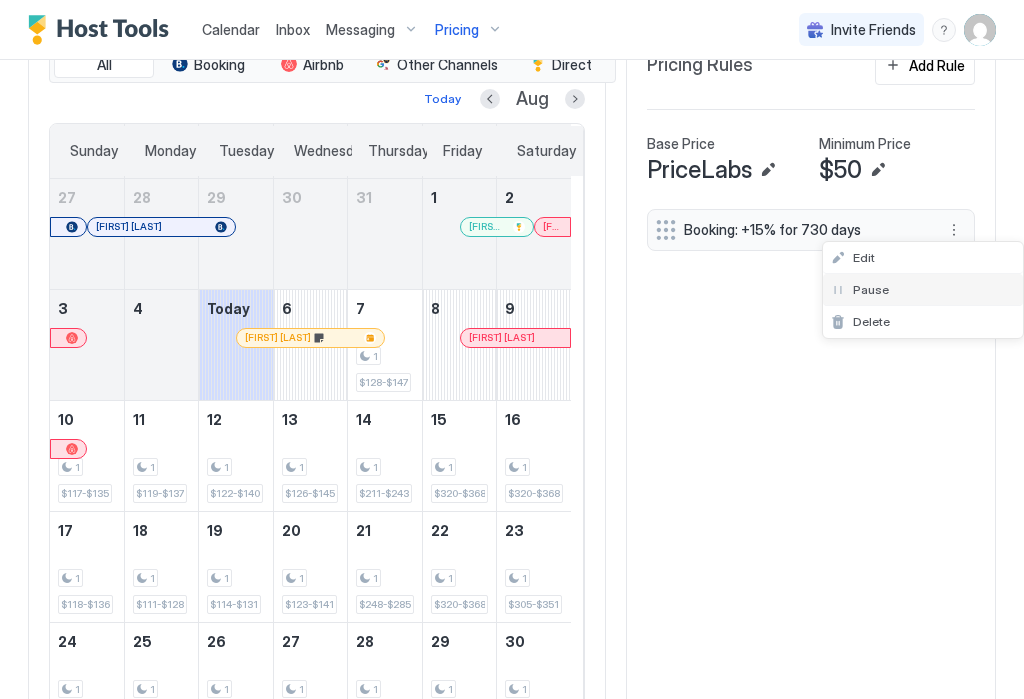 click at bounding box center [512, 349] 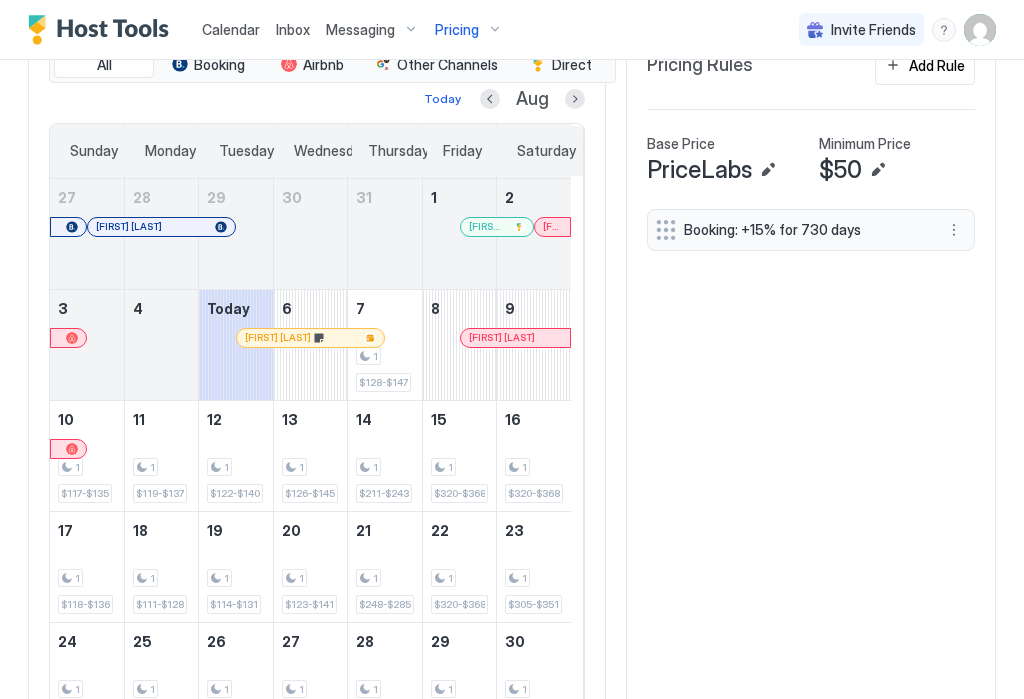click on "Base Price" at bounding box center (681, 144) 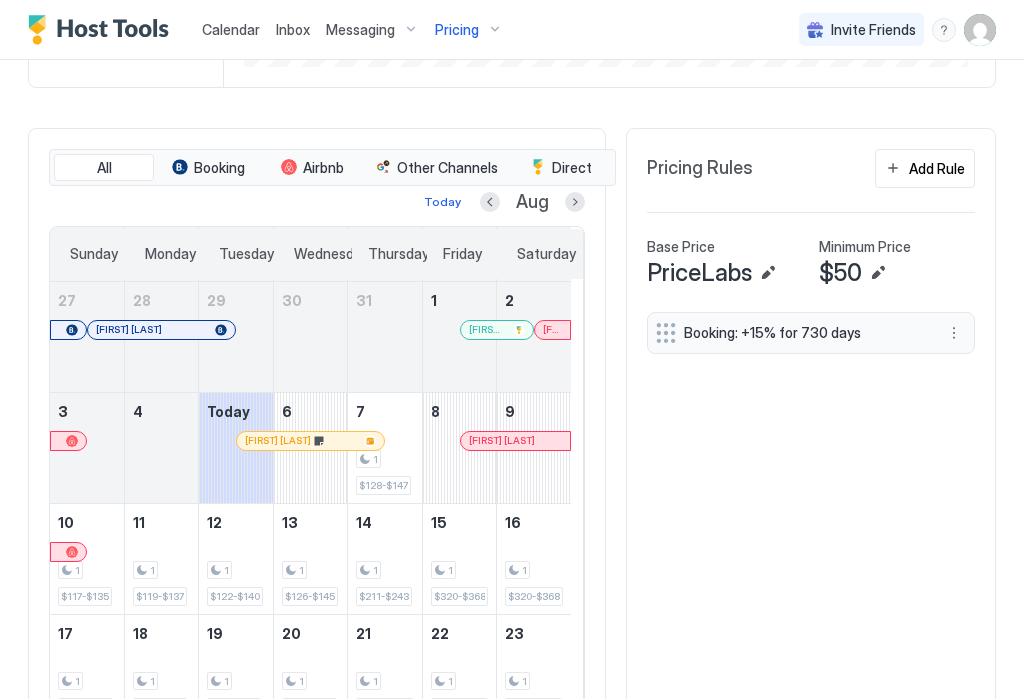 scroll, scrollTop: 0, scrollLeft: 0, axis: both 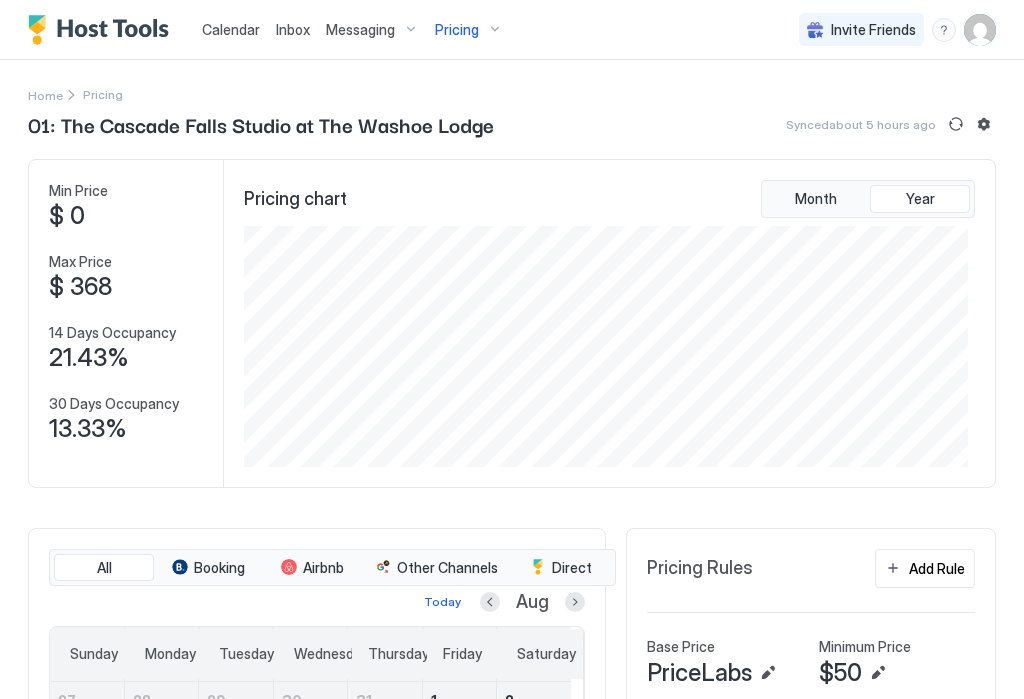 click at bounding box center [970, 124] 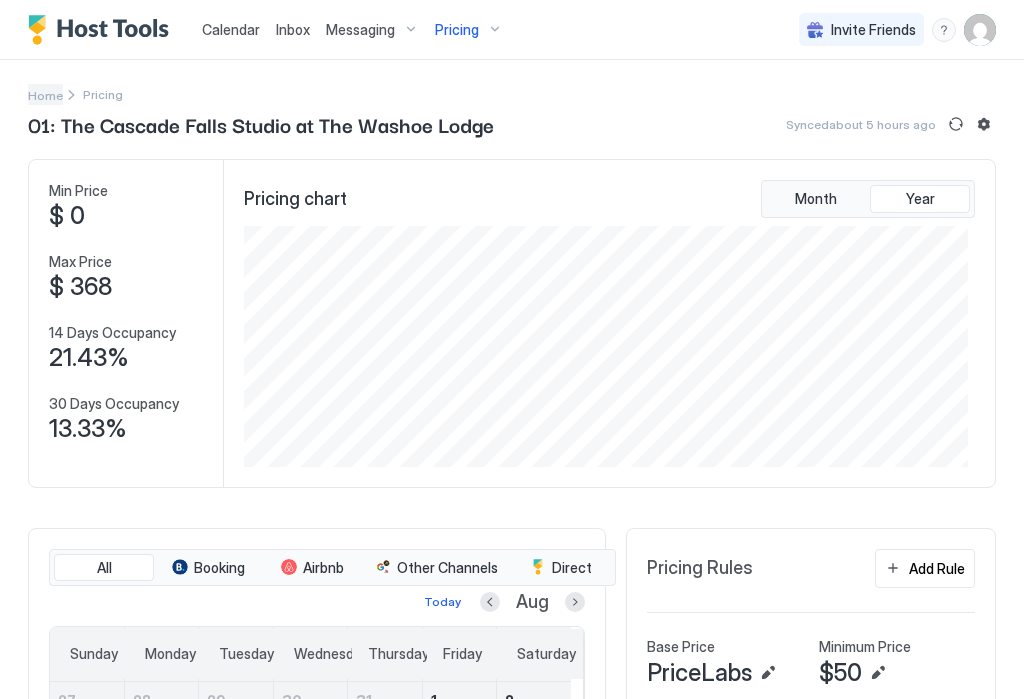 click on "Home" at bounding box center [45, 95] 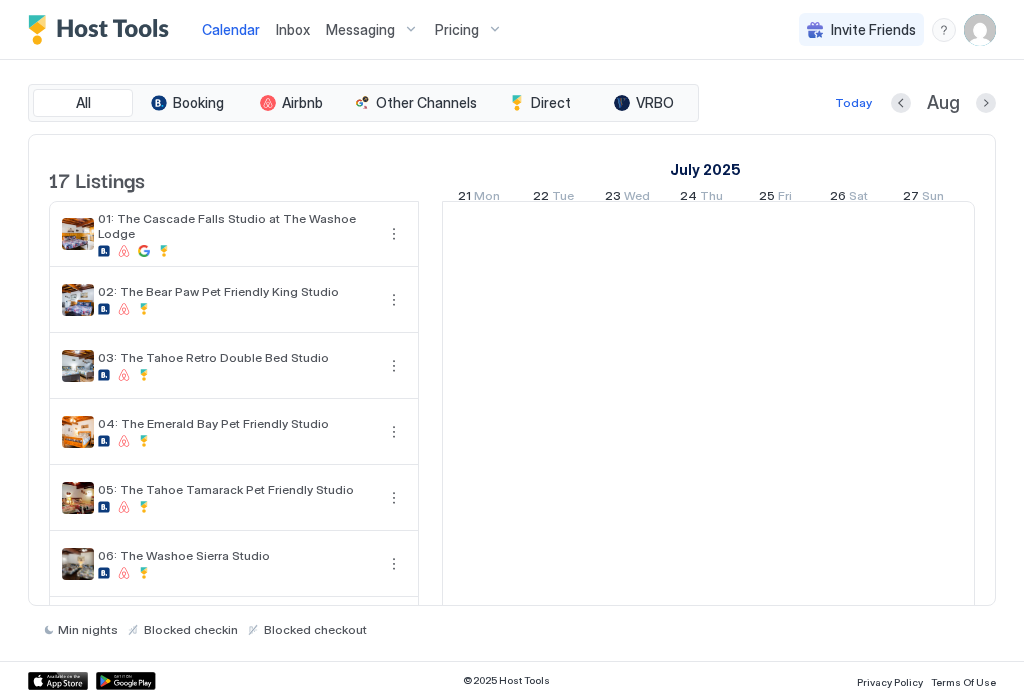 scroll, scrollTop: 0, scrollLeft: 1111, axis: horizontal 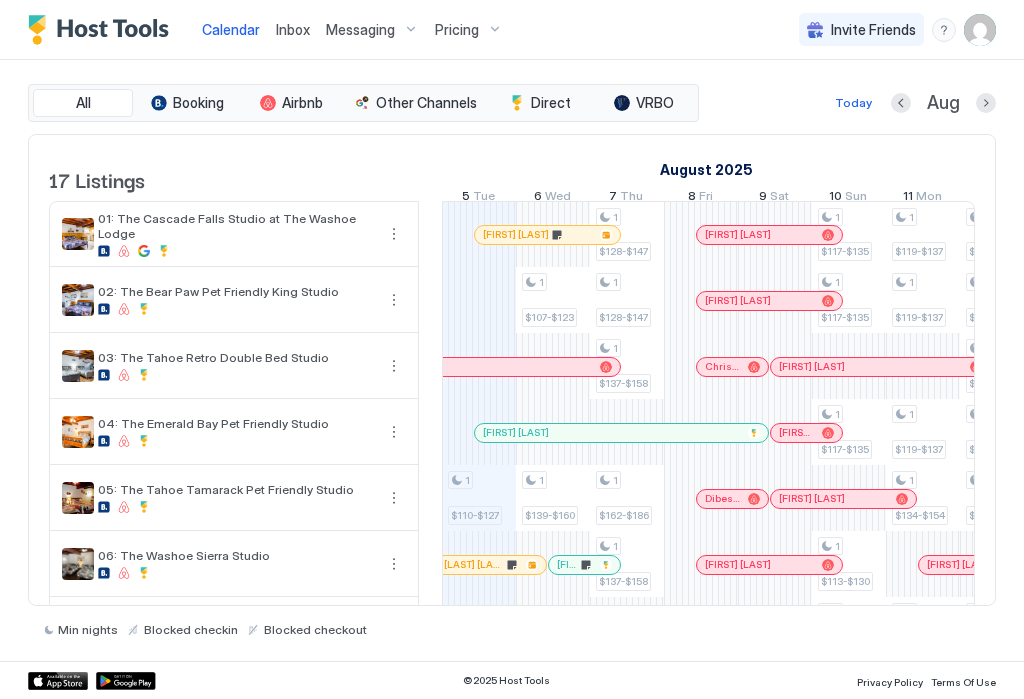 click on "9   Sat" at bounding box center [774, 198] 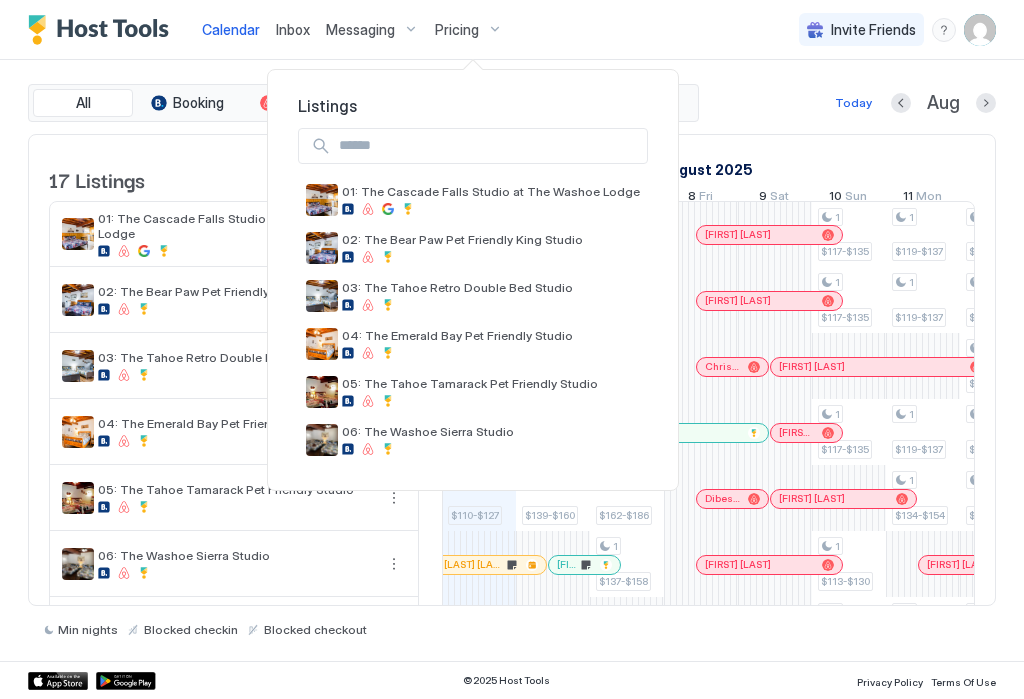 click at bounding box center (512, 349) 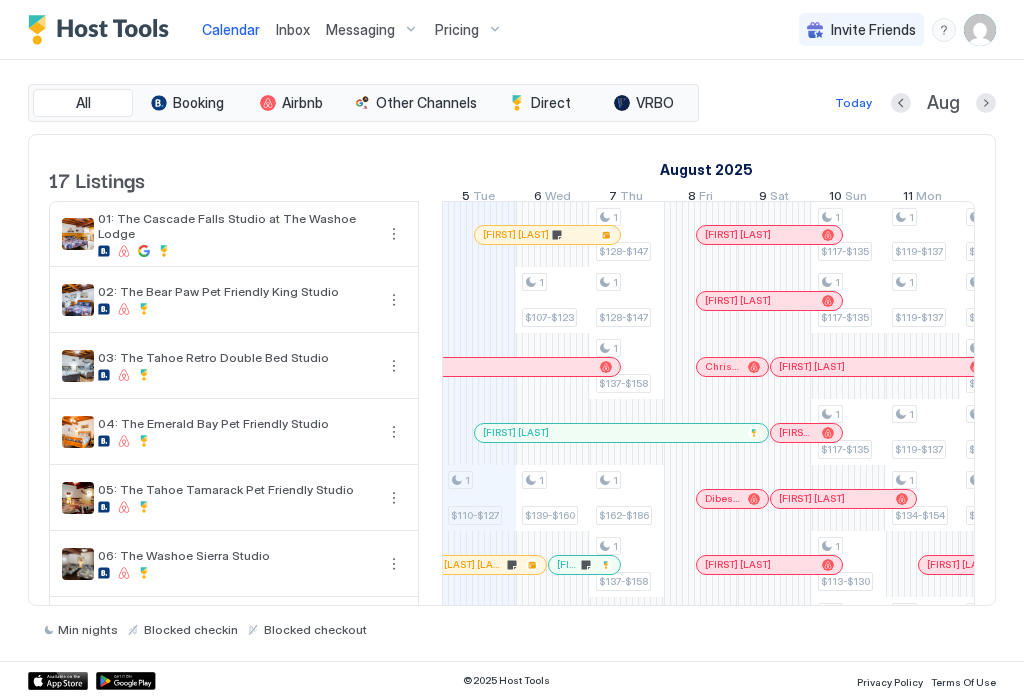 click on "Pricing" at bounding box center (457, 30) 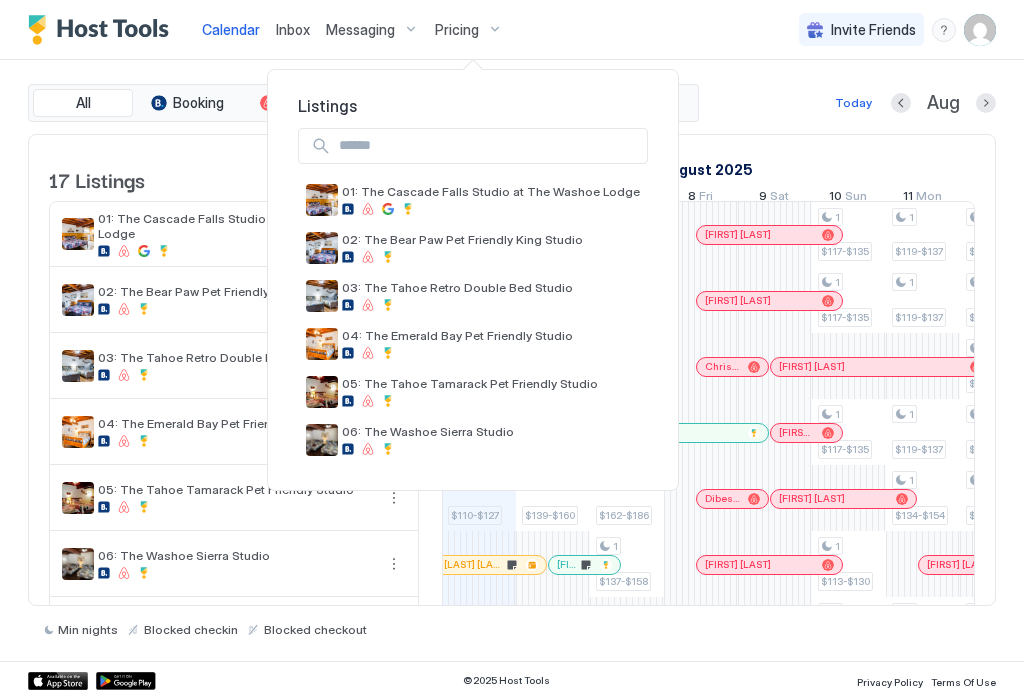 type 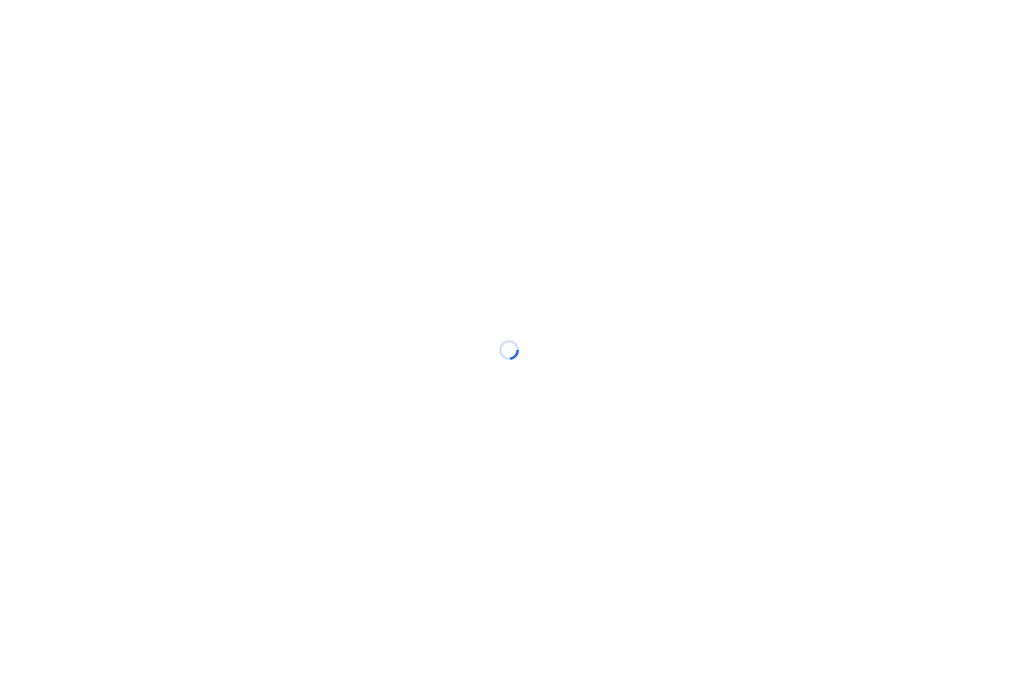 scroll, scrollTop: 0, scrollLeft: 0, axis: both 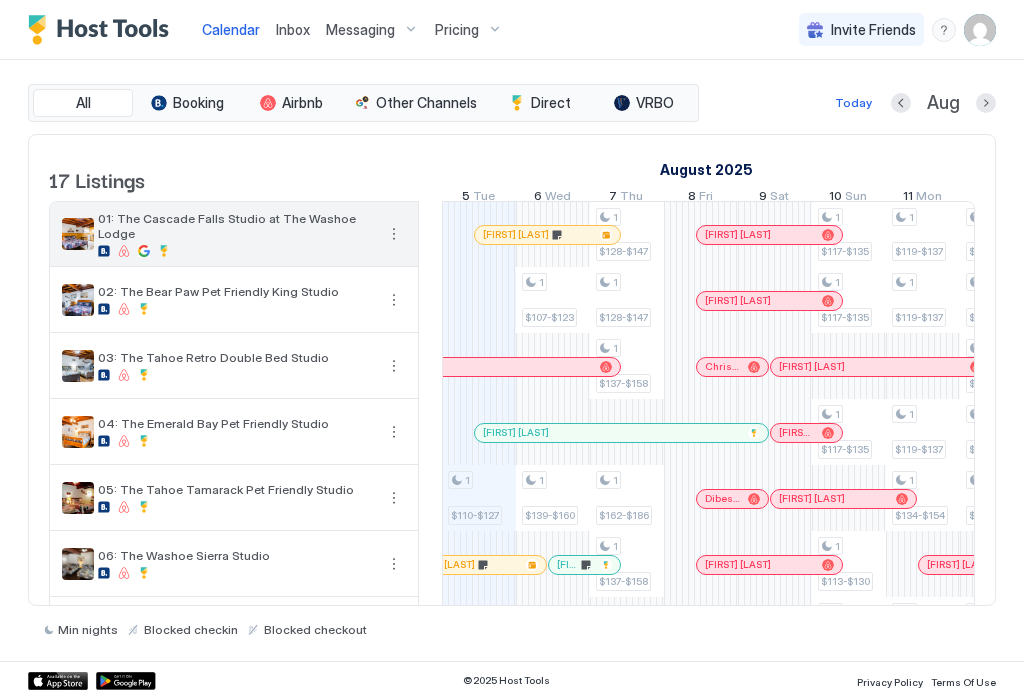 click at bounding box center [394, 234] 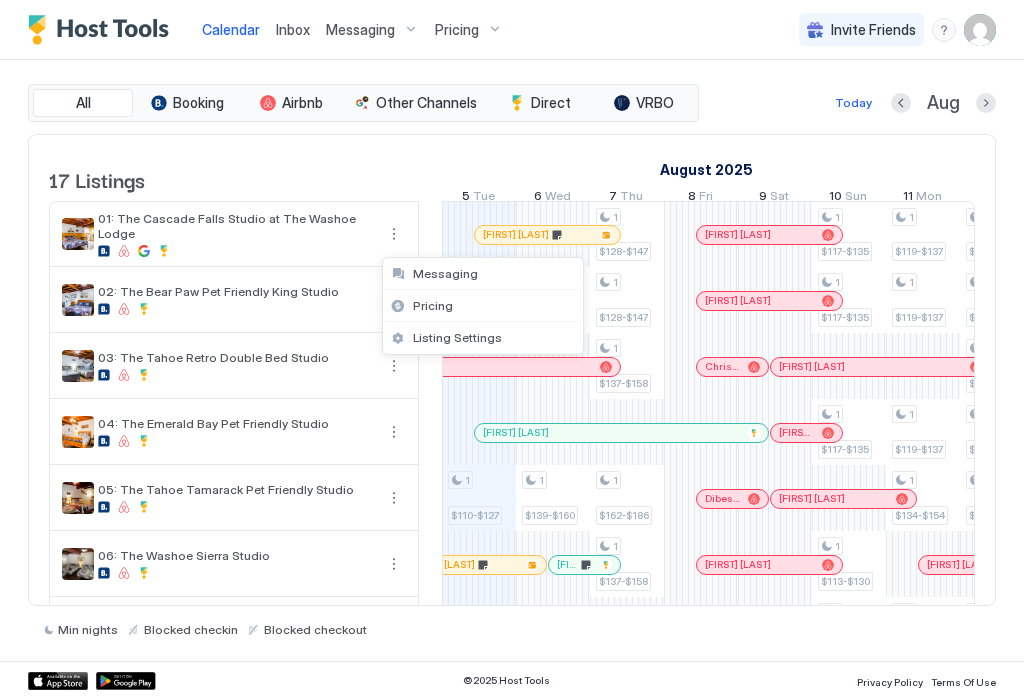 click at bounding box center (512, 349) 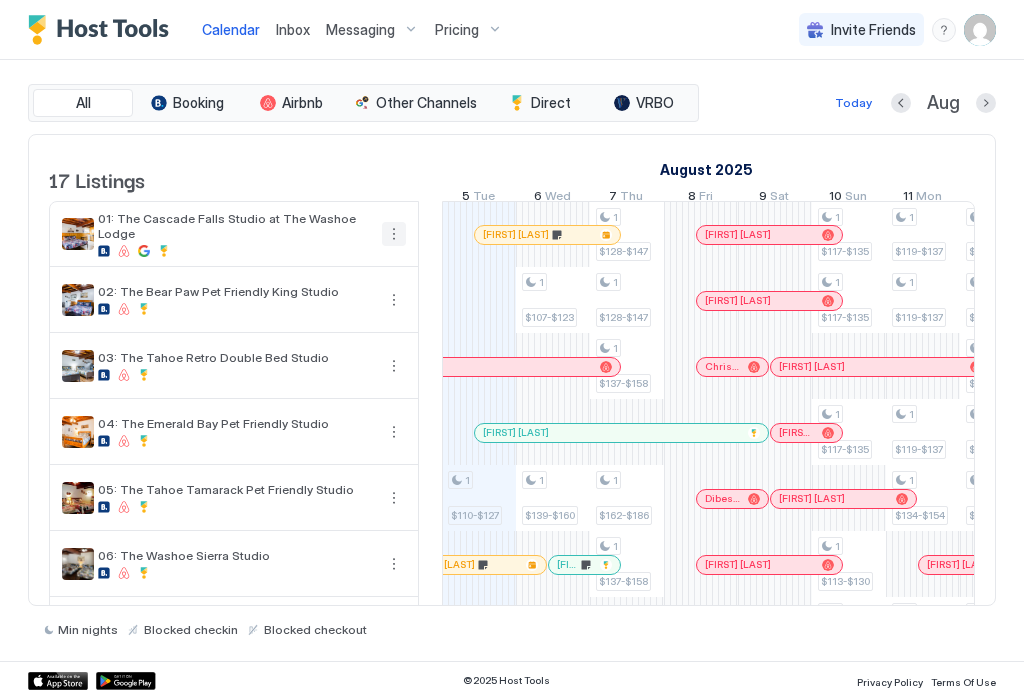 click at bounding box center (430, 762) 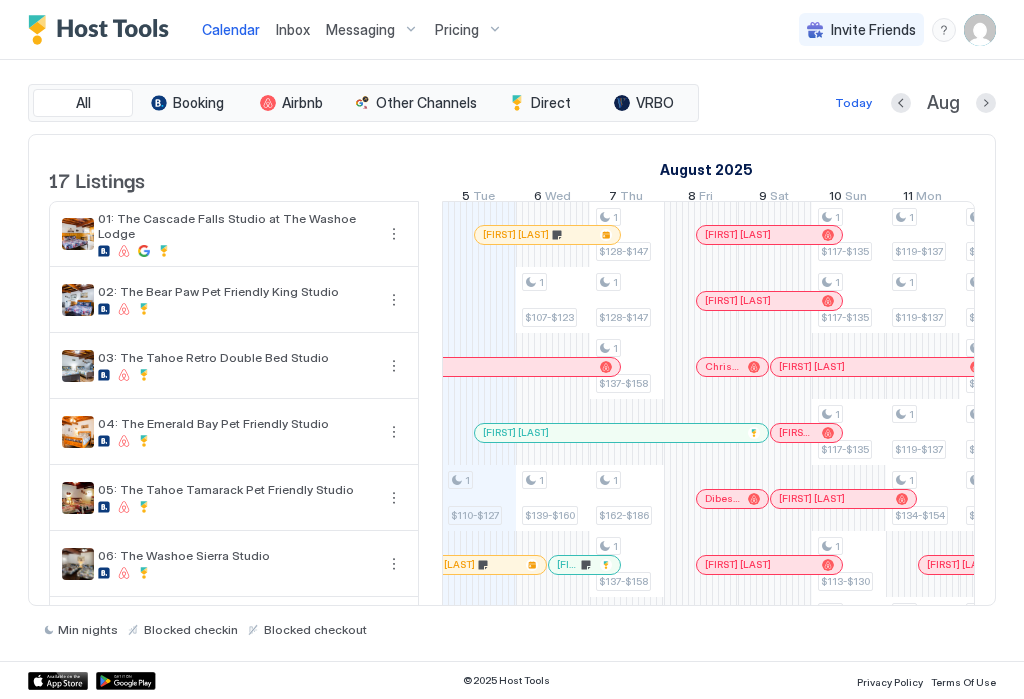 click at bounding box center [394, 234] 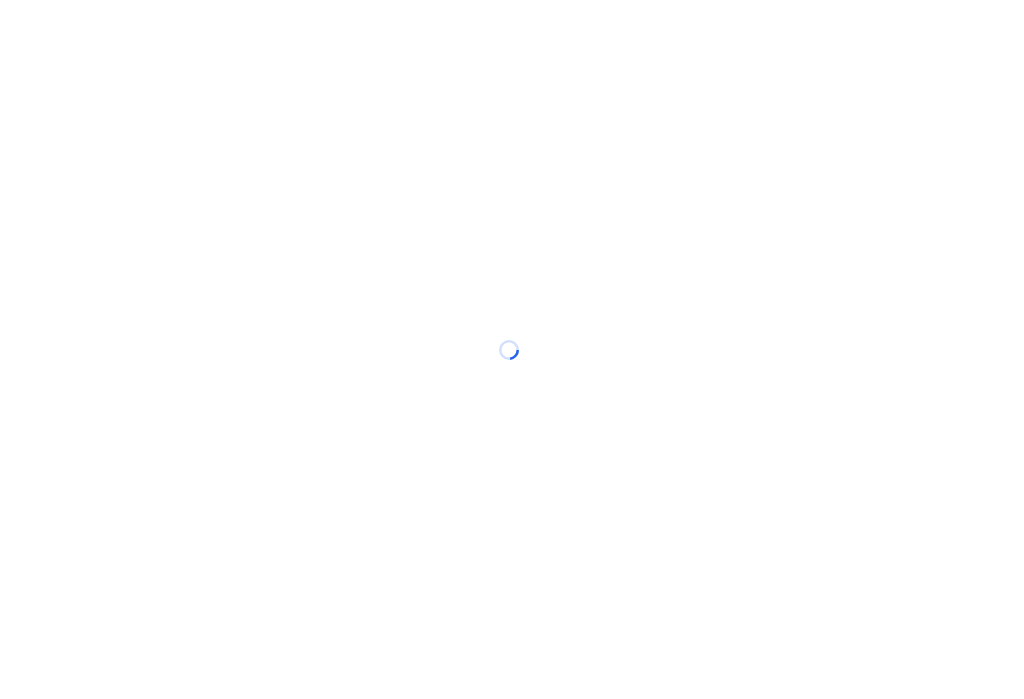 scroll, scrollTop: 0, scrollLeft: 0, axis: both 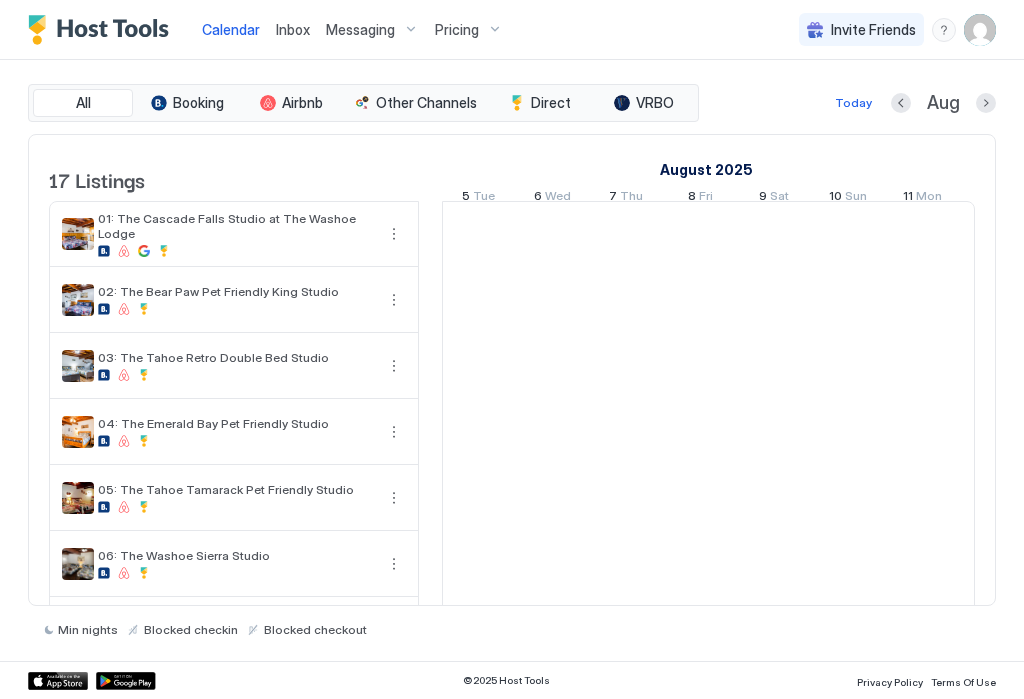 click at bounding box center (980, 30) 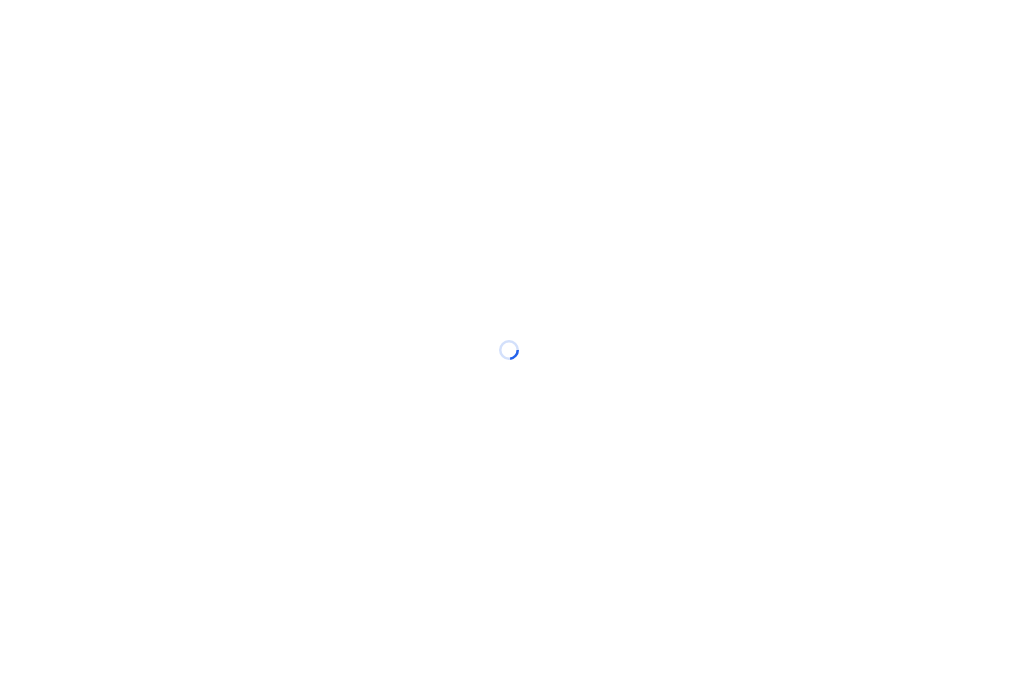 scroll, scrollTop: 0, scrollLeft: 0, axis: both 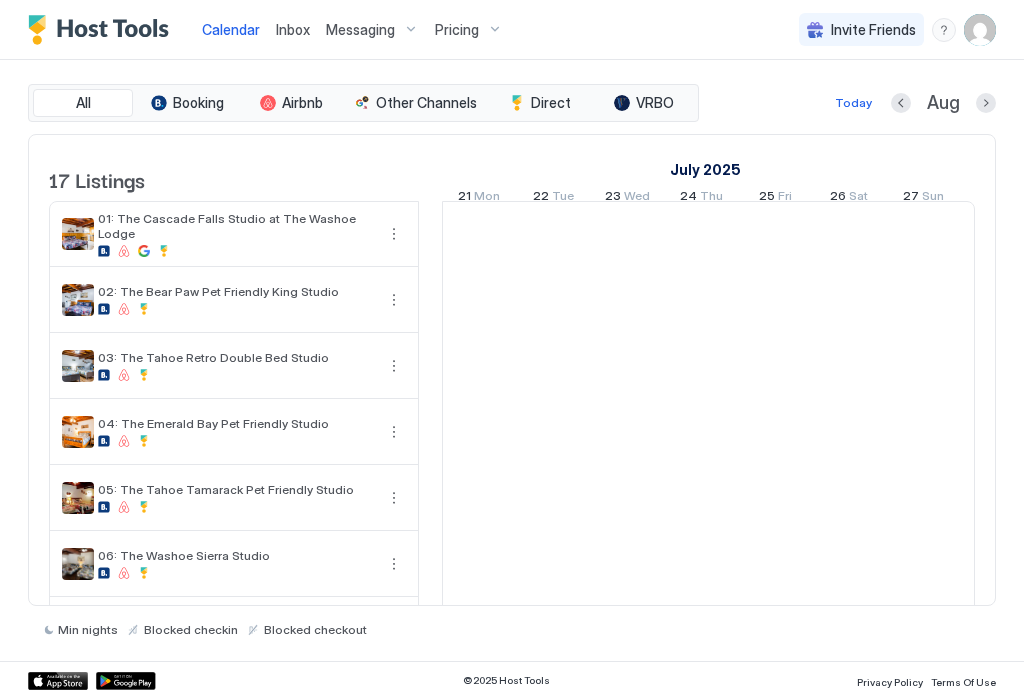 click on "Invite Friends" at bounding box center [873, 30] 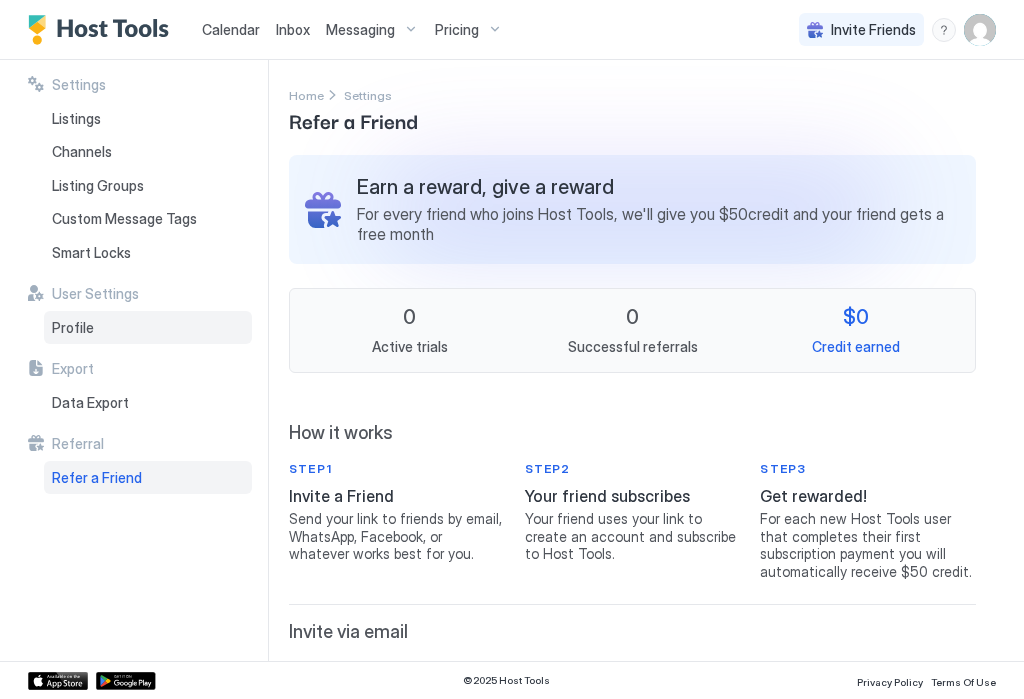 click on "Profile" at bounding box center (73, 328) 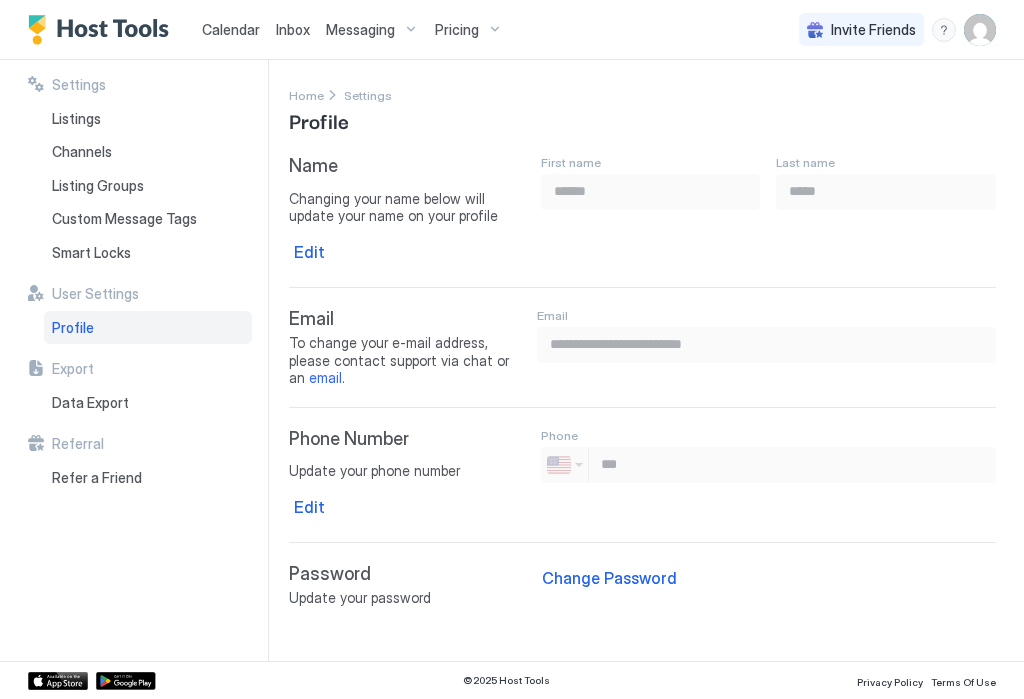 click on "Inbox" at bounding box center [293, 29] 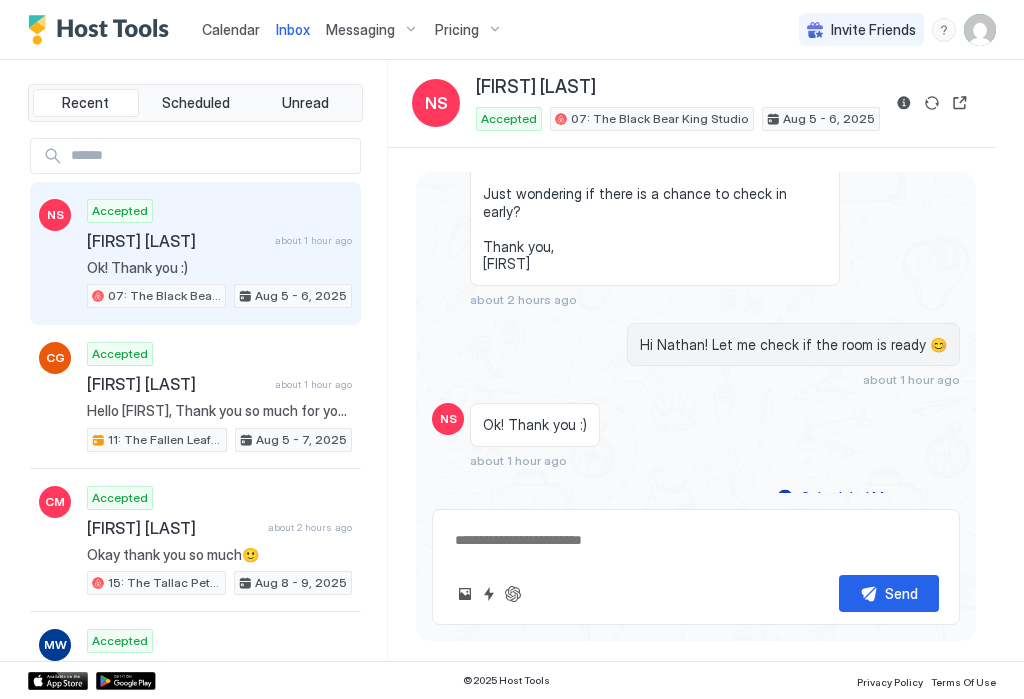 scroll, scrollTop: 342, scrollLeft: 0, axis: vertical 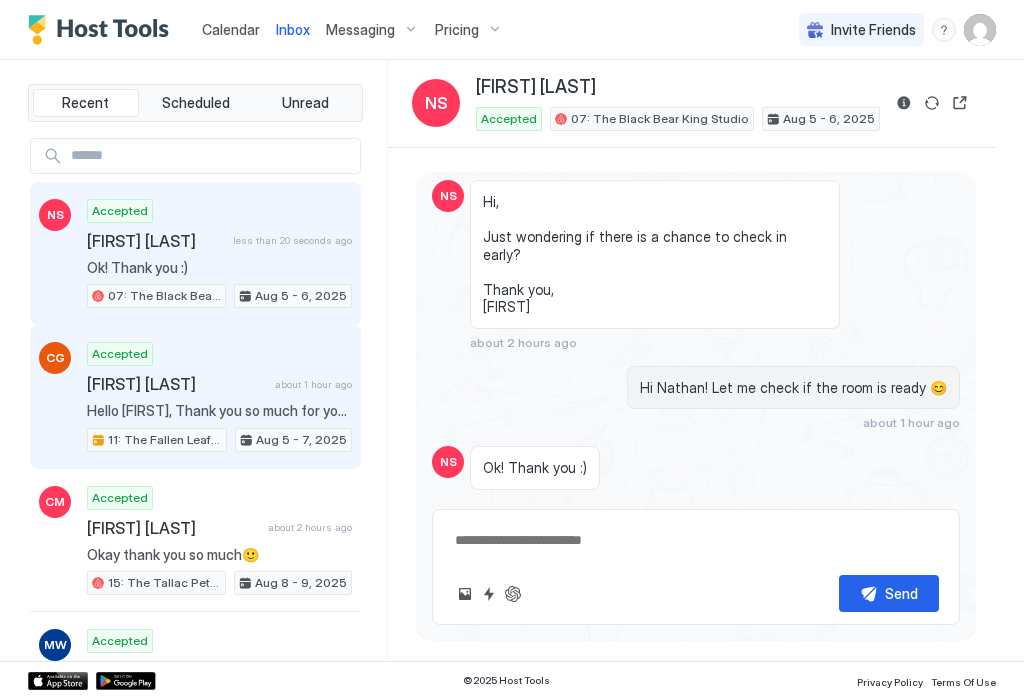 click on "[FIRST] [LAST]" at bounding box center (177, 384) 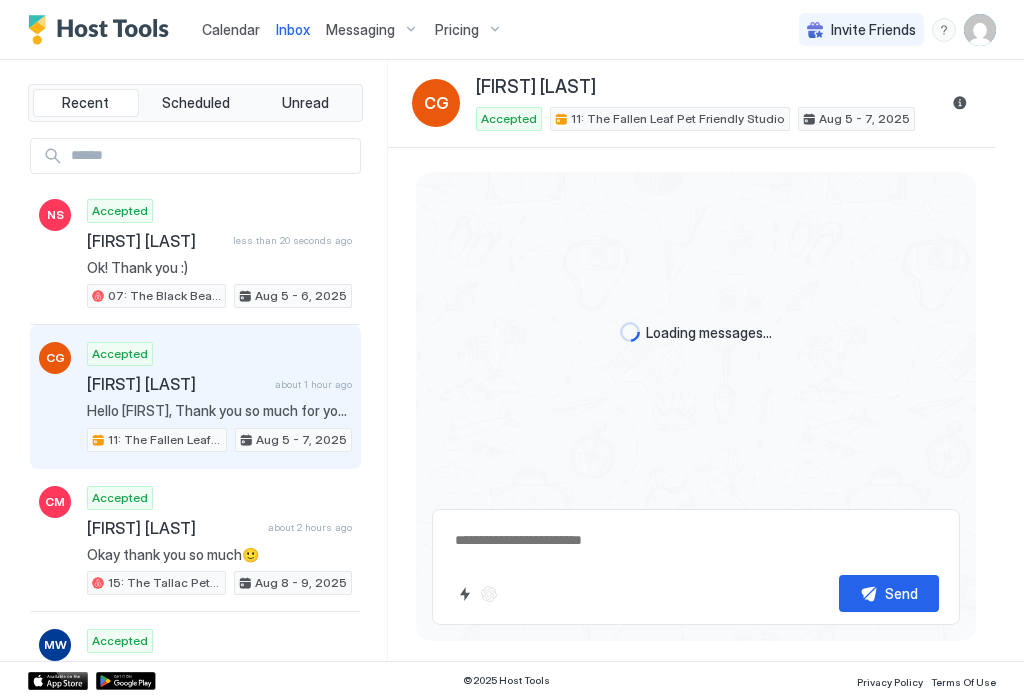scroll, scrollTop: 0, scrollLeft: 0, axis: both 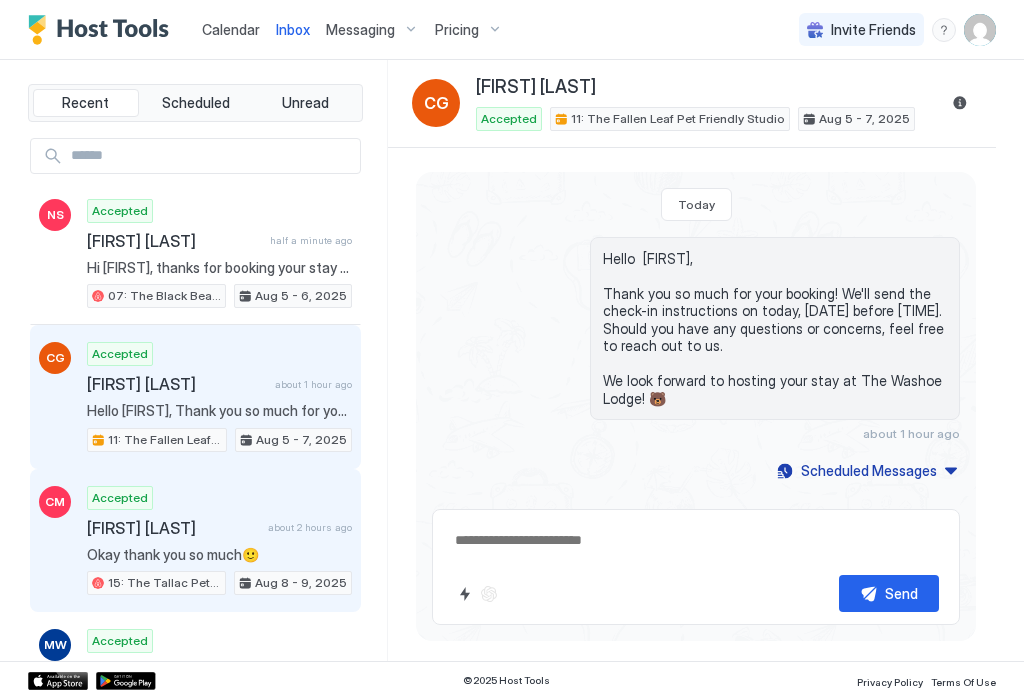 click on "Accepted" at bounding box center (120, 498) 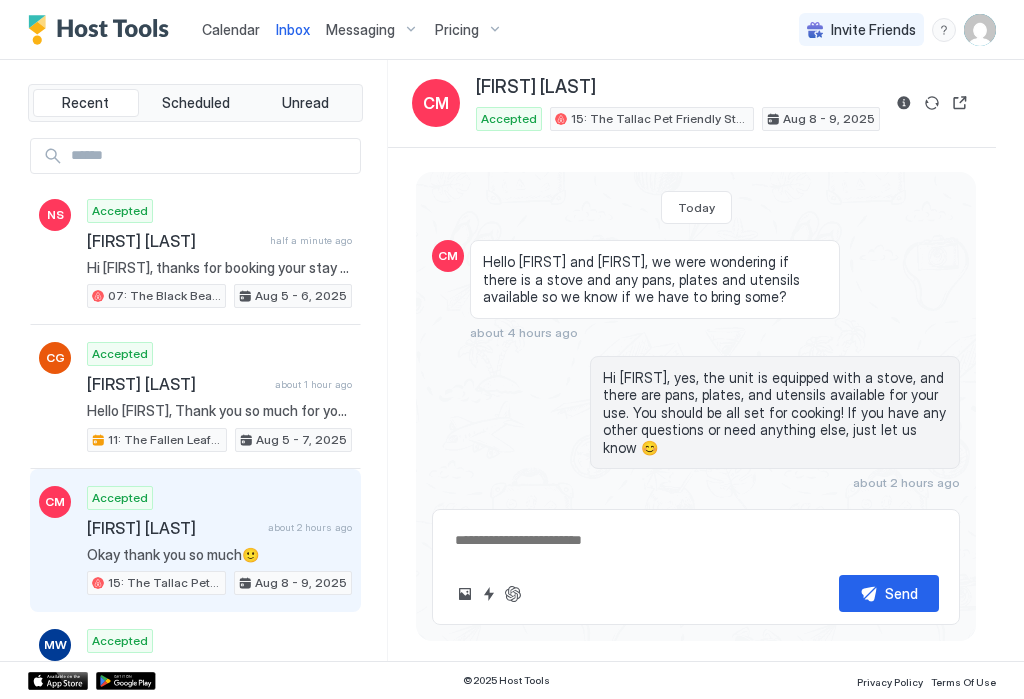 scroll, scrollTop: 402, scrollLeft: 0, axis: vertical 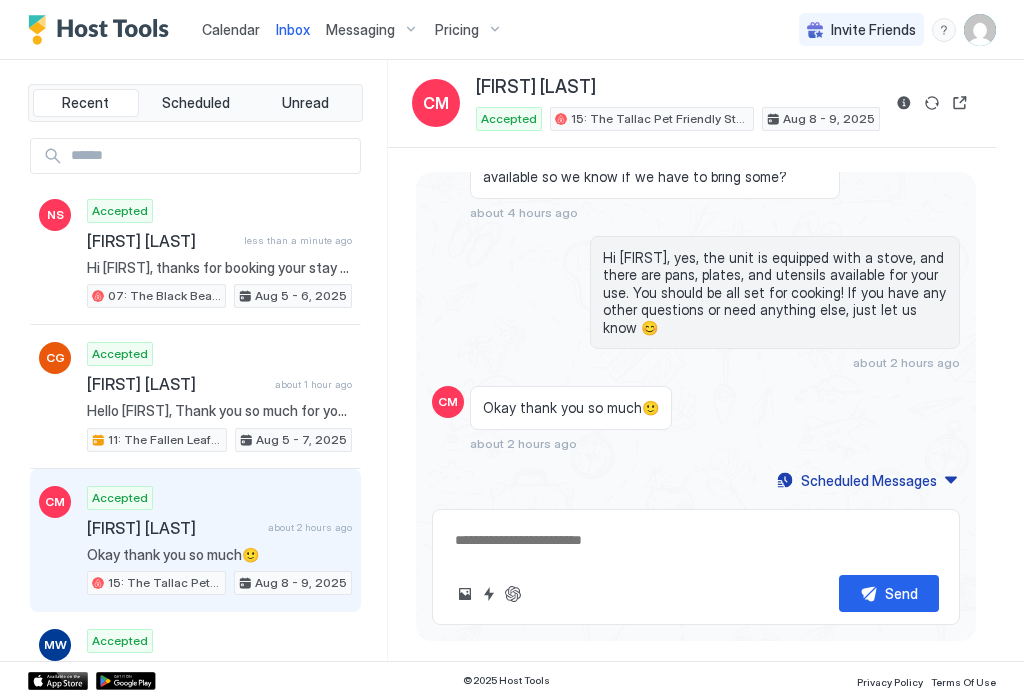 click on "©  2025 Host Tools Privacy Policy Terms Of Use" at bounding box center [512, 680] 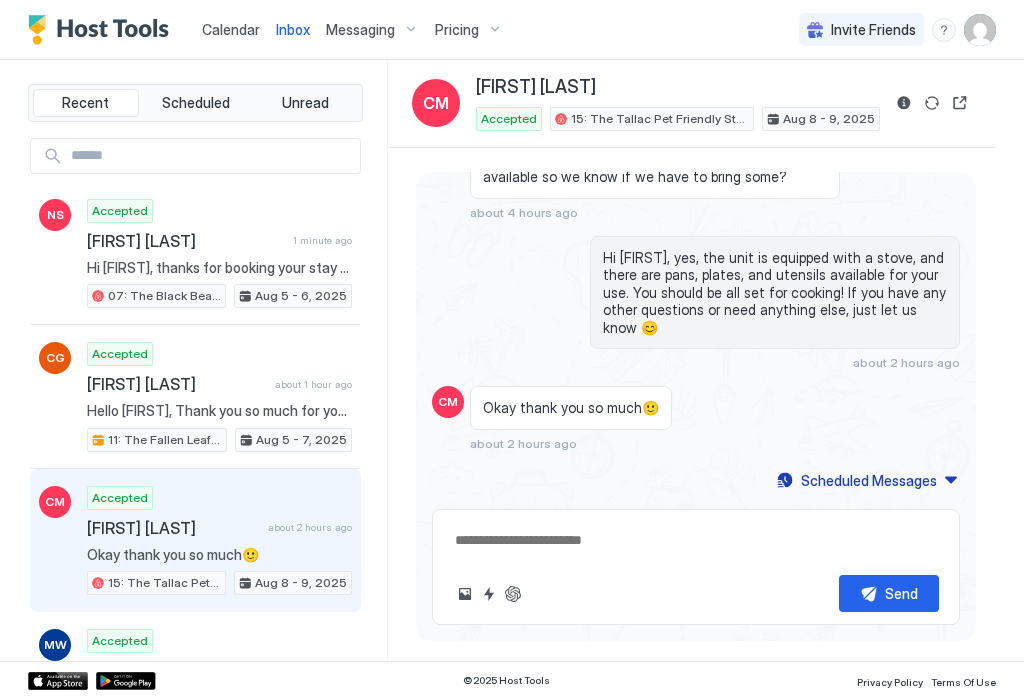 scroll, scrollTop: 0, scrollLeft: 0, axis: both 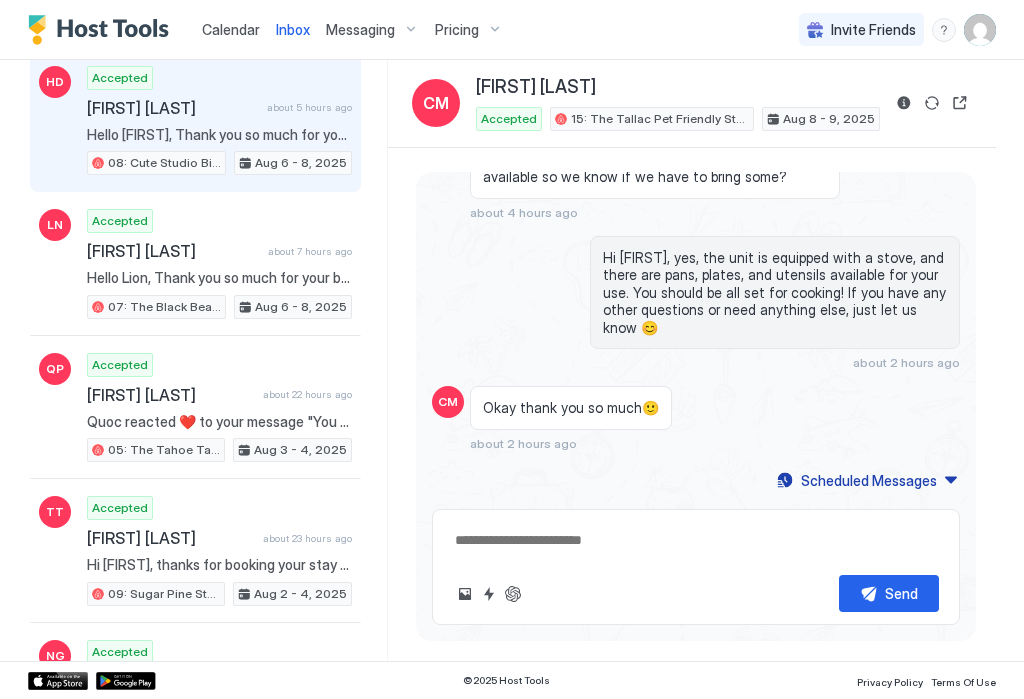 click on "[FIRST] [LAST]" at bounding box center (173, 108) 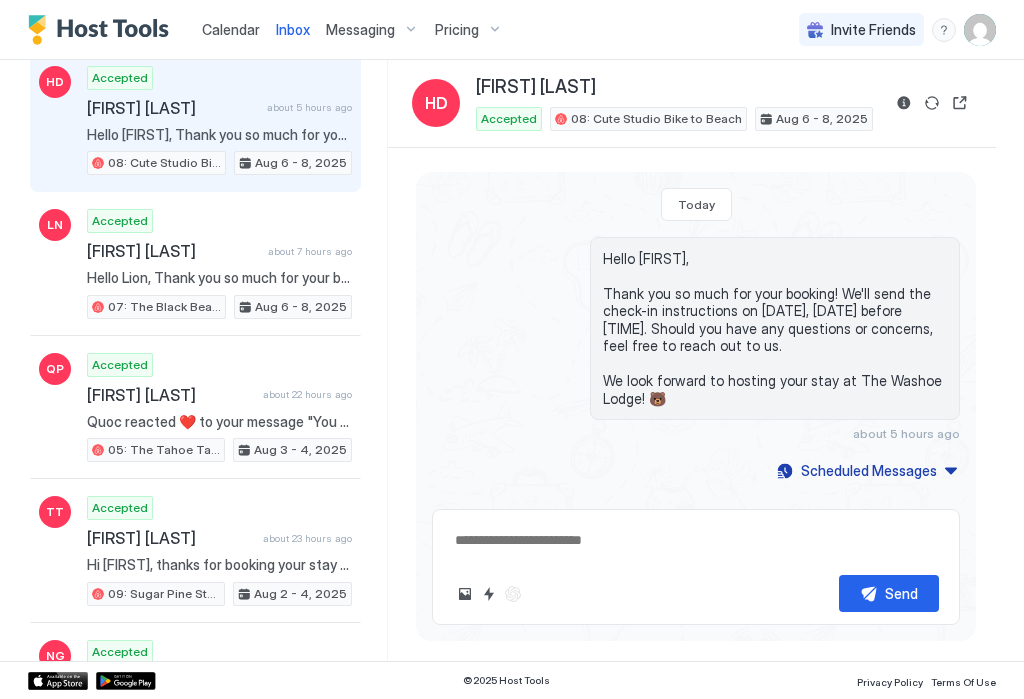 scroll, scrollTop: 0, scrollLeft: 0, axis: both 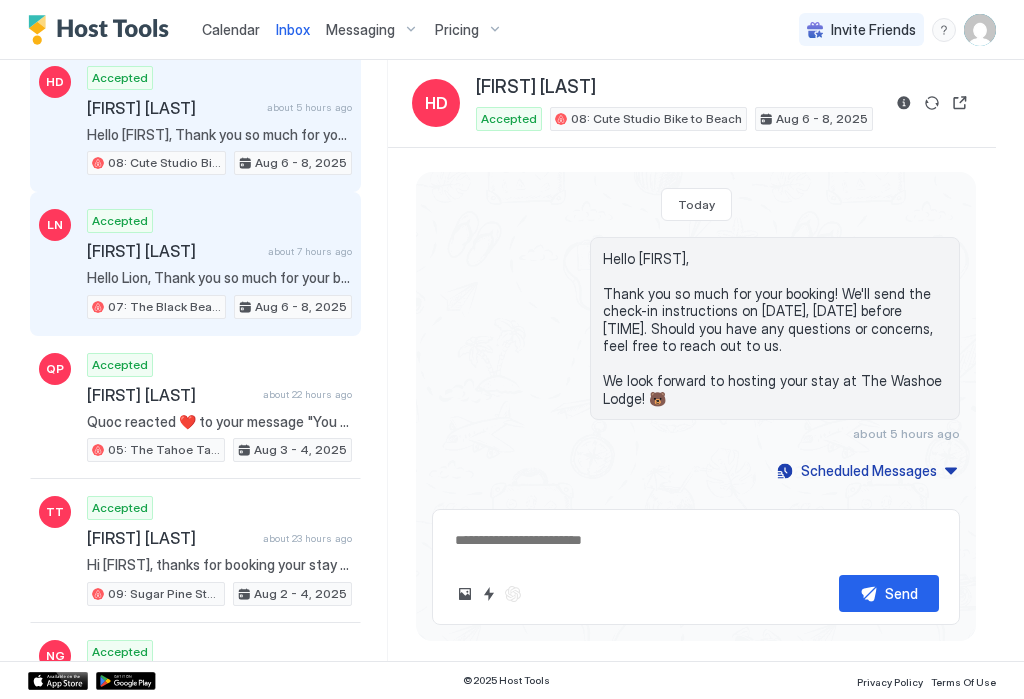 click on "[FIRST] [LAST]" at bounding box center [173, 251] 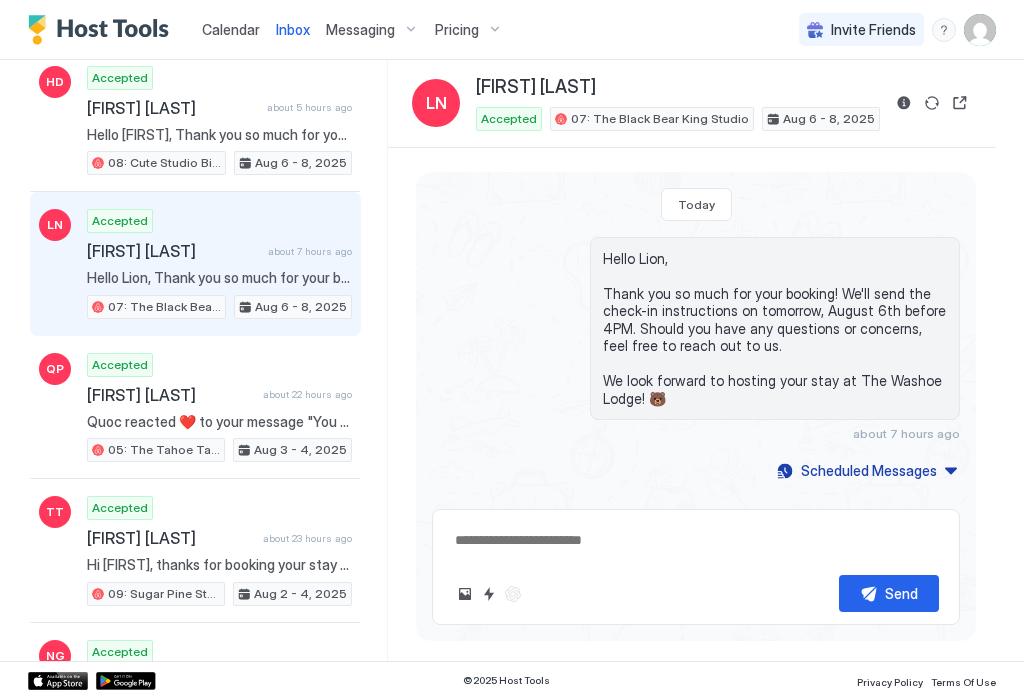 scroll, scrollTop: 0, scrollLeft: 0, axis: both 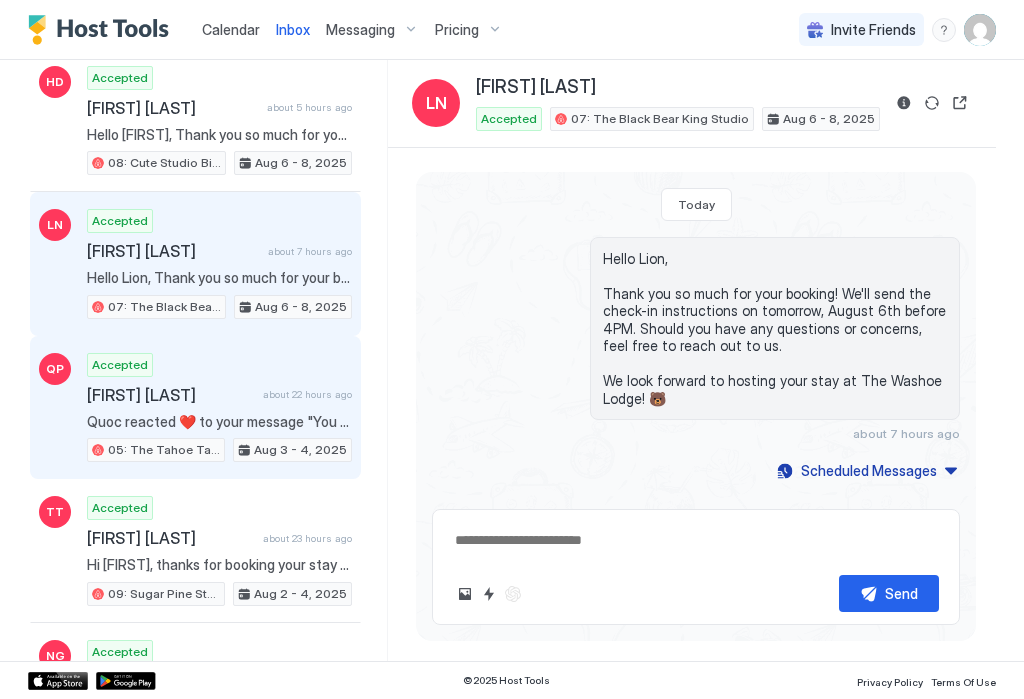 click on "Accepted [FIRST] [LAST] about [TIME] ago [FIRST] reacted ❤️ to your message "You are welcome. I hope everything is ok at home " [NUMBER]: The Tahoe Tamarack Pet Friendly Studio [DATE] - [DATE], [YEAR]" at bounding box center [219, 408] 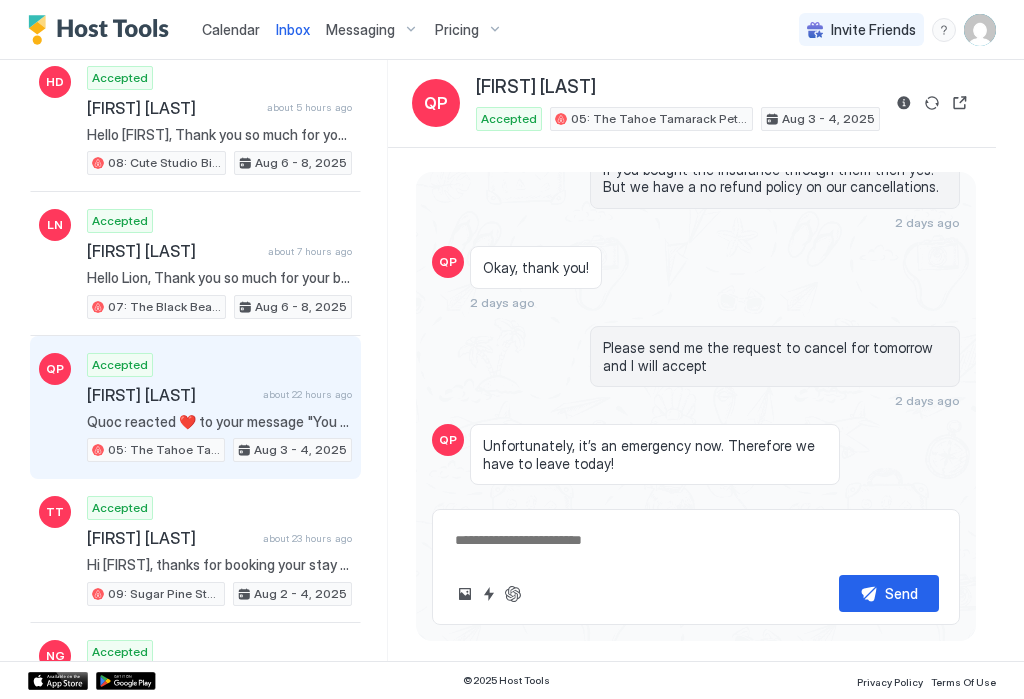 scroll, scrollTop: 2129, scrollLeft: 0, axis: vertical 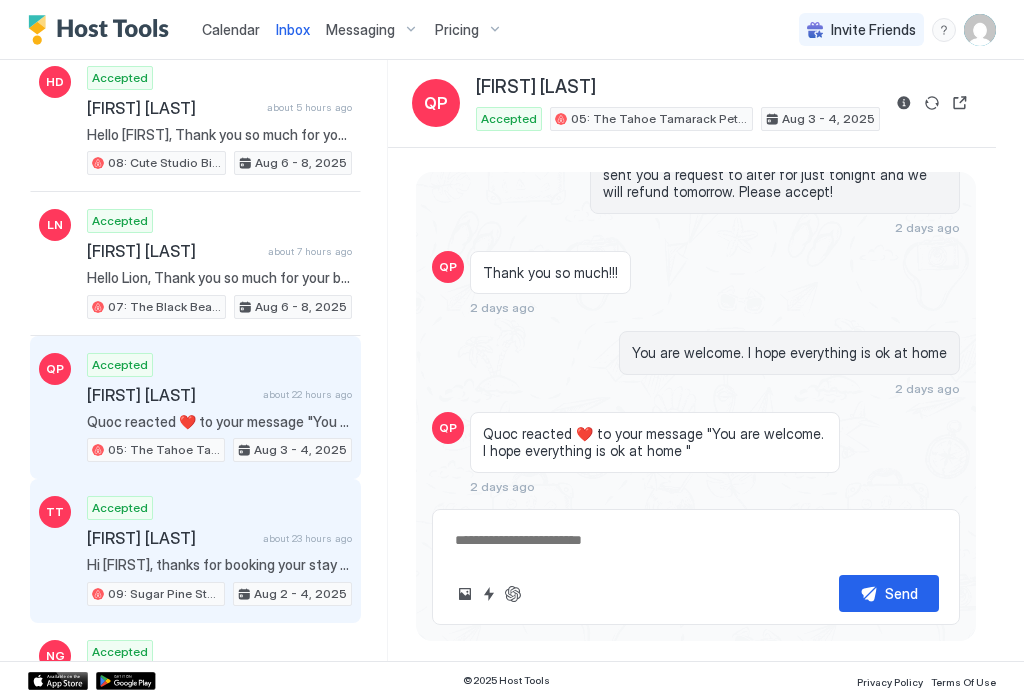 click on "[FIRST] Accepted [FIRST] [LAST] about [TIME] ago [NUMBER]: Sugar Pine Studio at The Washoe [DATE] - [DATE], [YEAR]" at bounding box center [195, 551] 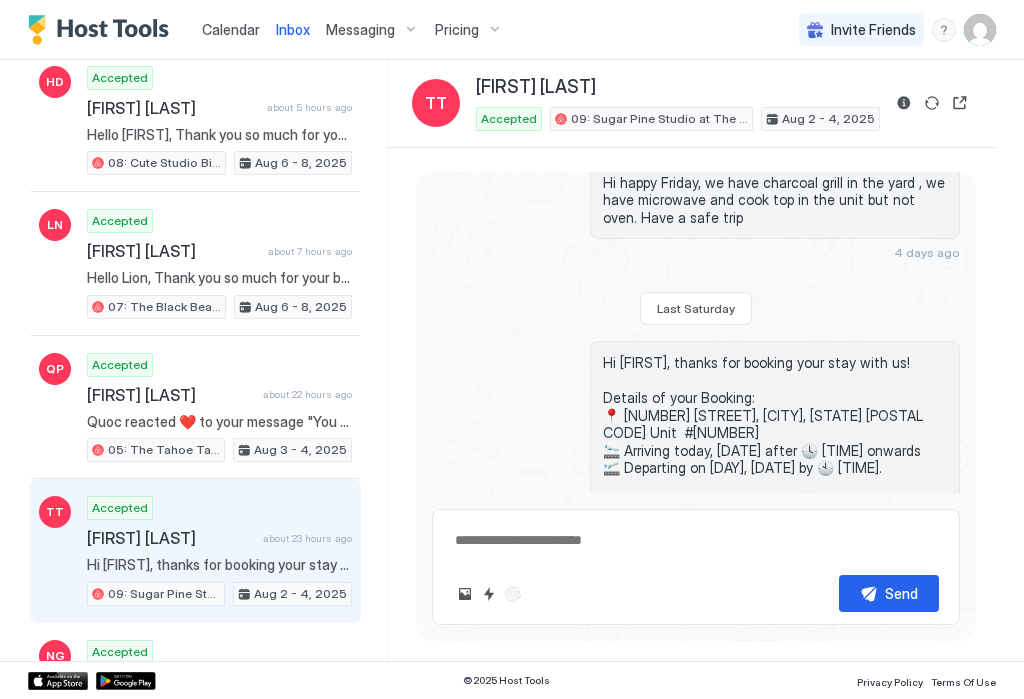 scroll, scrollTop: 892, scrollLeft: 0, axis: vertical 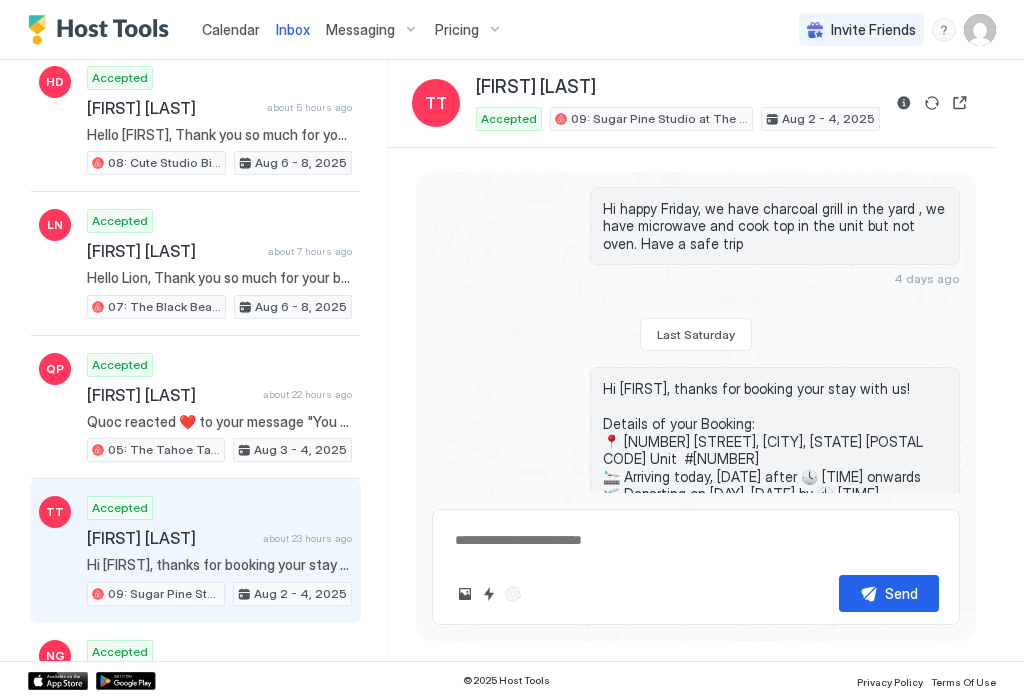 type on "*" 